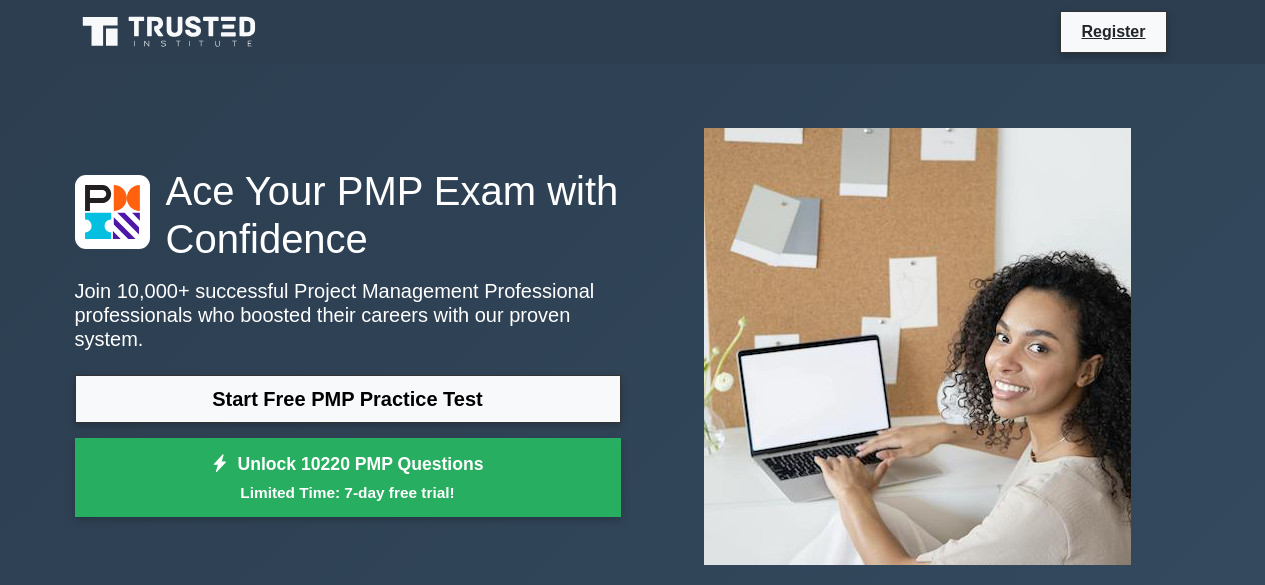 scroll, scrollTop: 0, scrollLeft: 0, axis: both 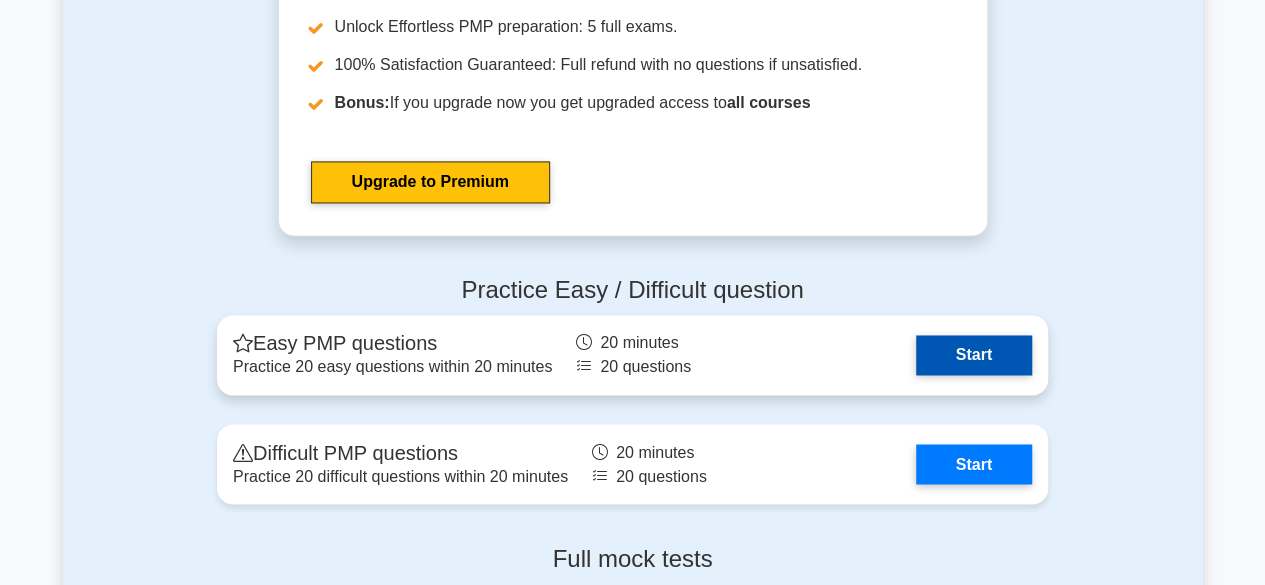 click on "Start" at bounding box center (974, 355) 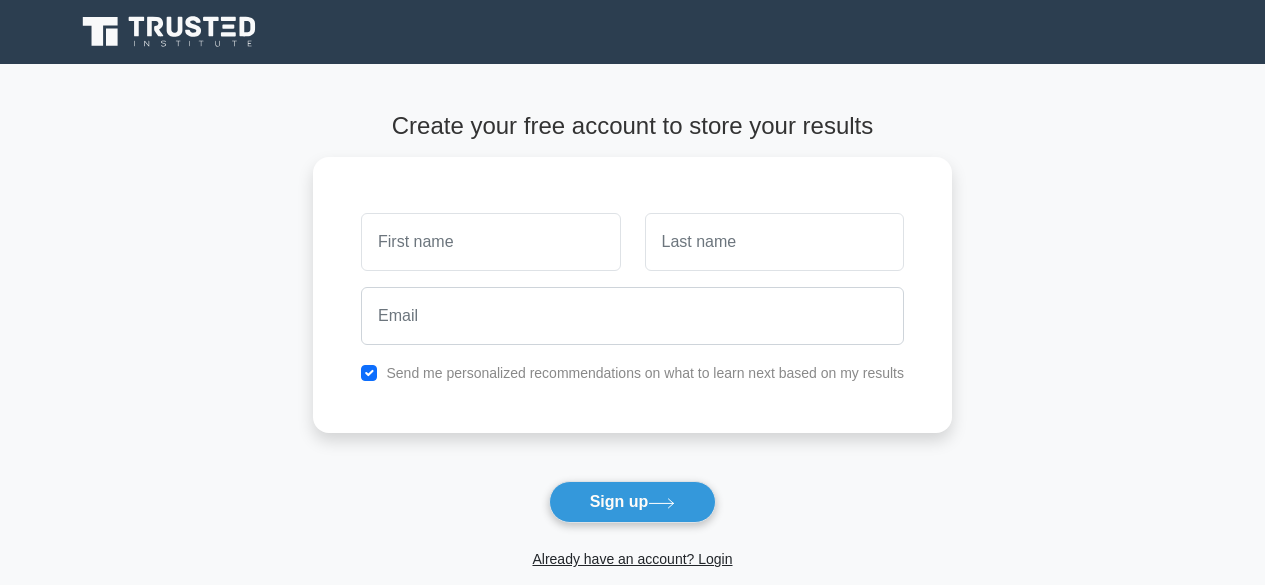 scroll, scrollTop: 186, scrollLeft: 0, axis: vertical 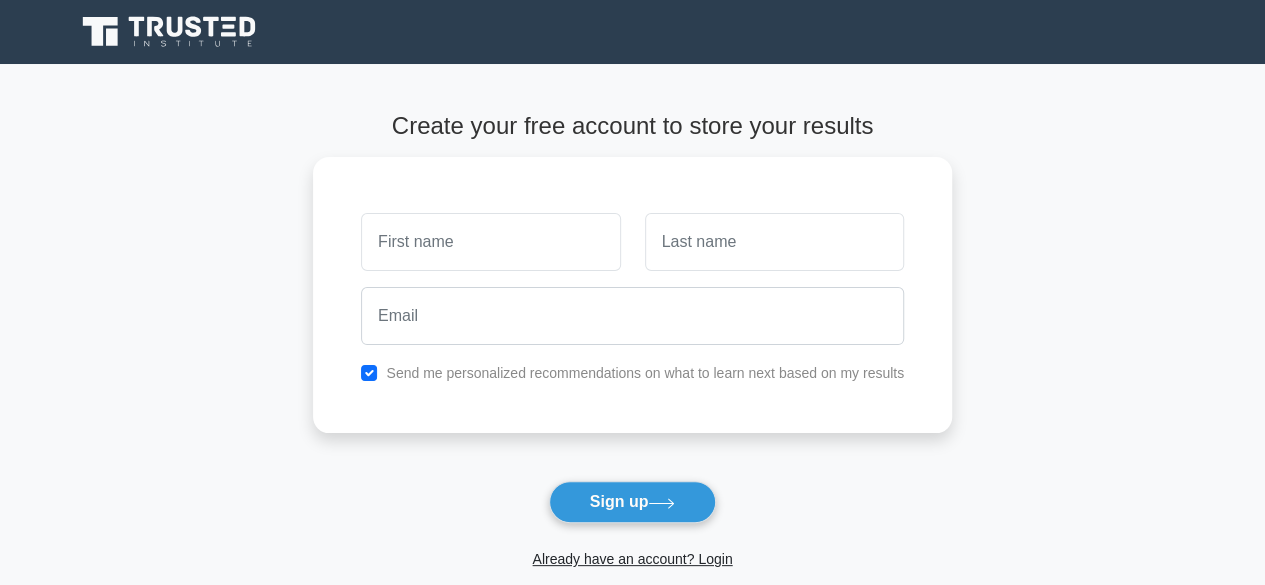 click 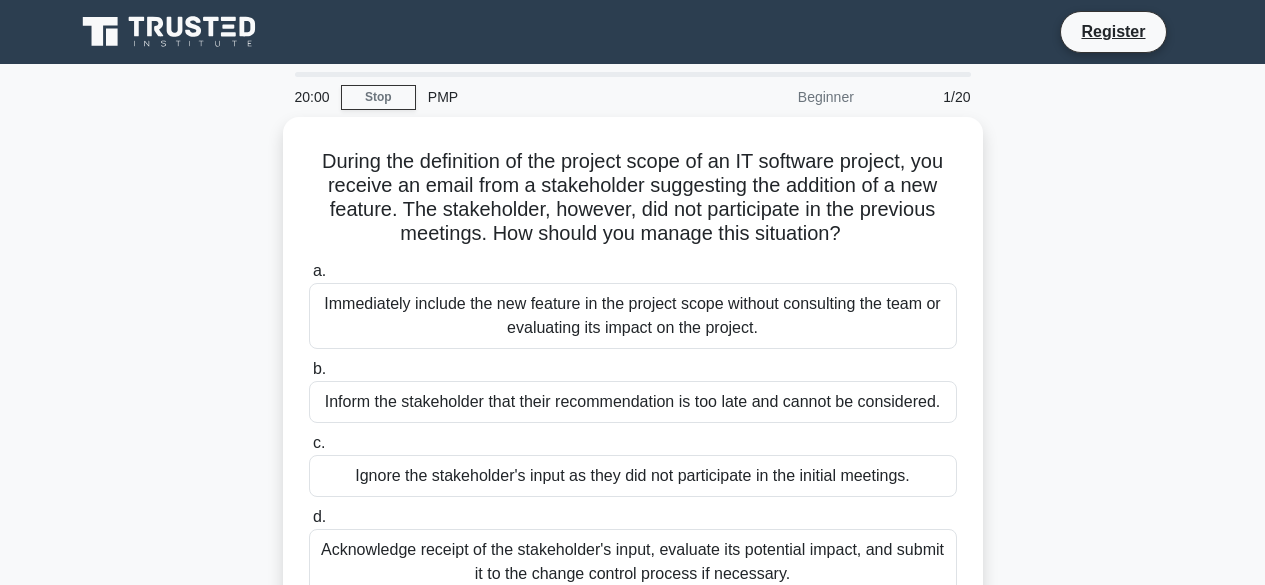 scroll, scrollTop: 0, scrollLeft: 0, axis: both 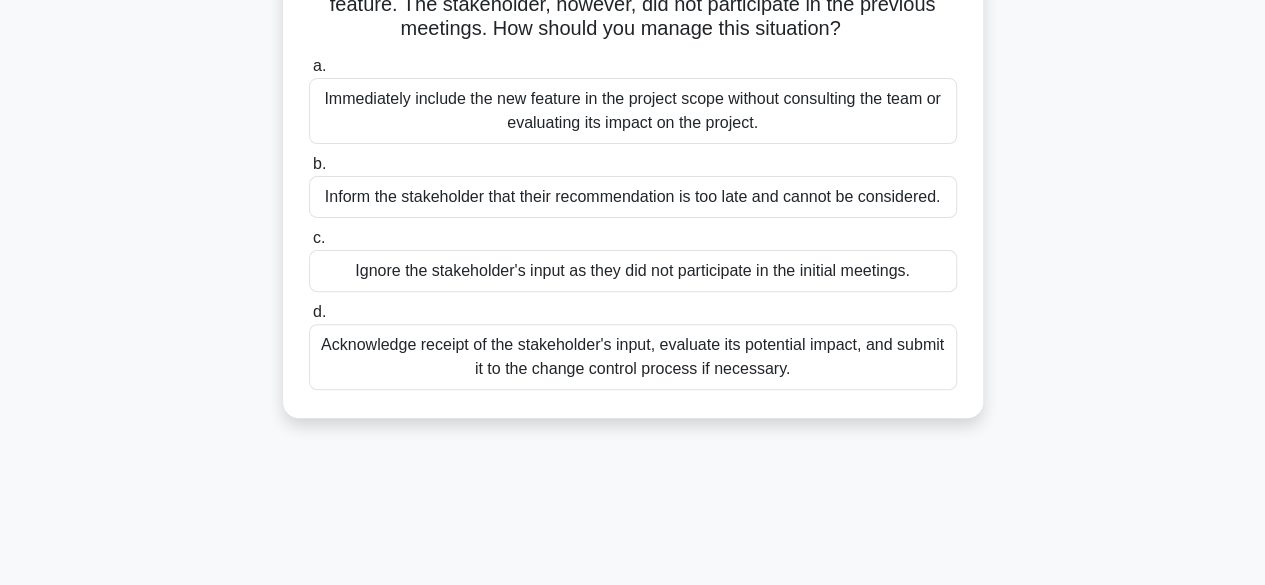 click on "Acknowledge receipt of the stakeholder's input, evaluate its potential impact, and submit it to the change control process if necessary." at bounding box center (633, 357) 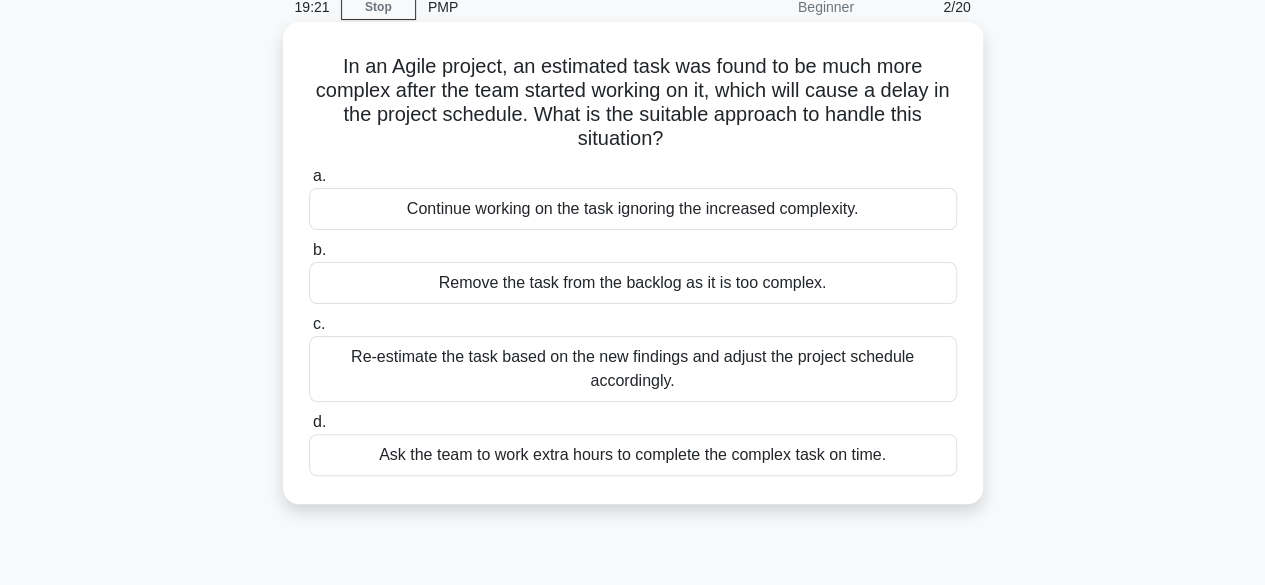 scroll, scrollTop: 115, scrollLeft: 0, axis: vertical 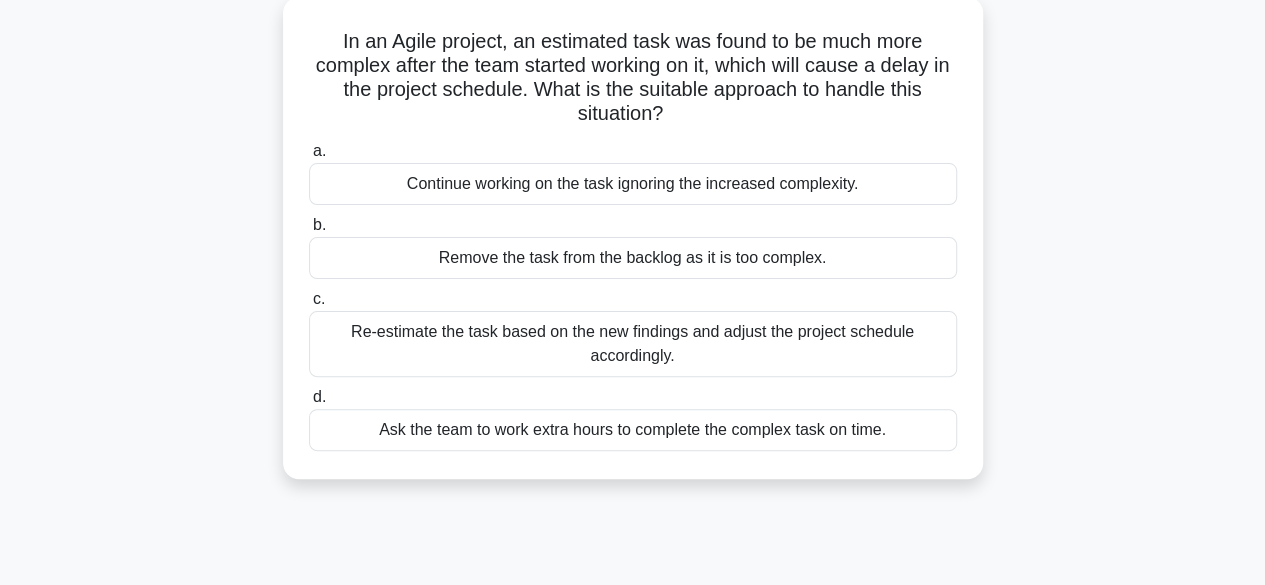 click on "Re-estimate the task based on the new findings and adjust the project schedule accordingly." at bounding box center (633, 344) 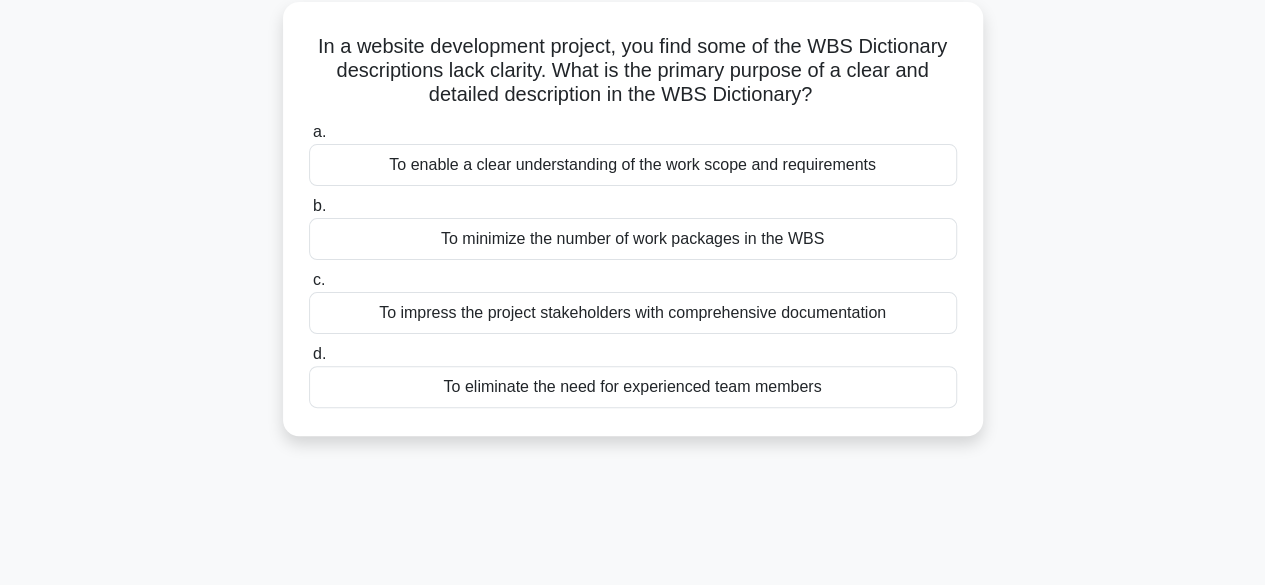 scroll, scrollTop: 0, scrollLeft: 0, axis: both 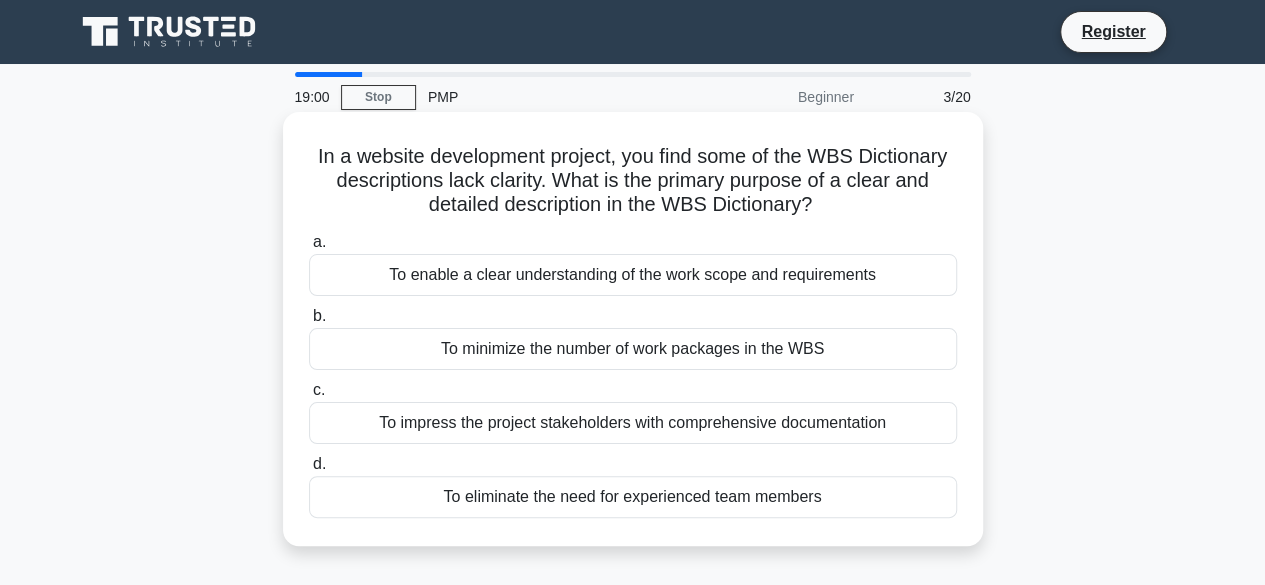 click on "To enable a clear understanding of the work scope and requirements" at bounding box center [633, 275] 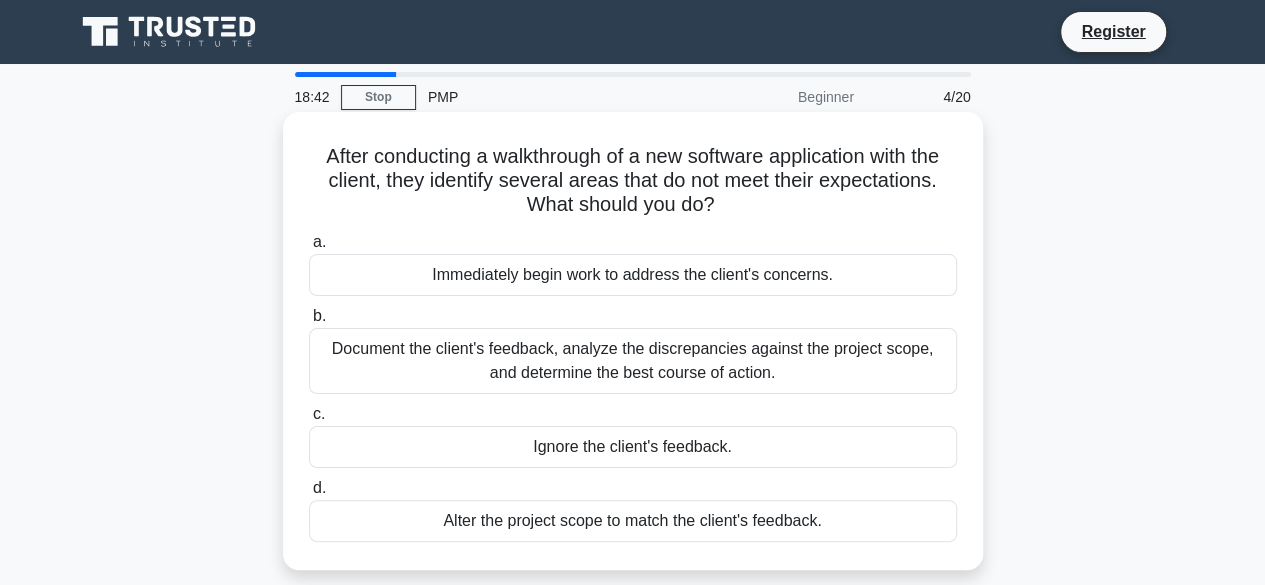 click on "Document the client's feedback, analyze the discrepancies against the project scope, and determine the best course of action." at bounding box center (633, 361) 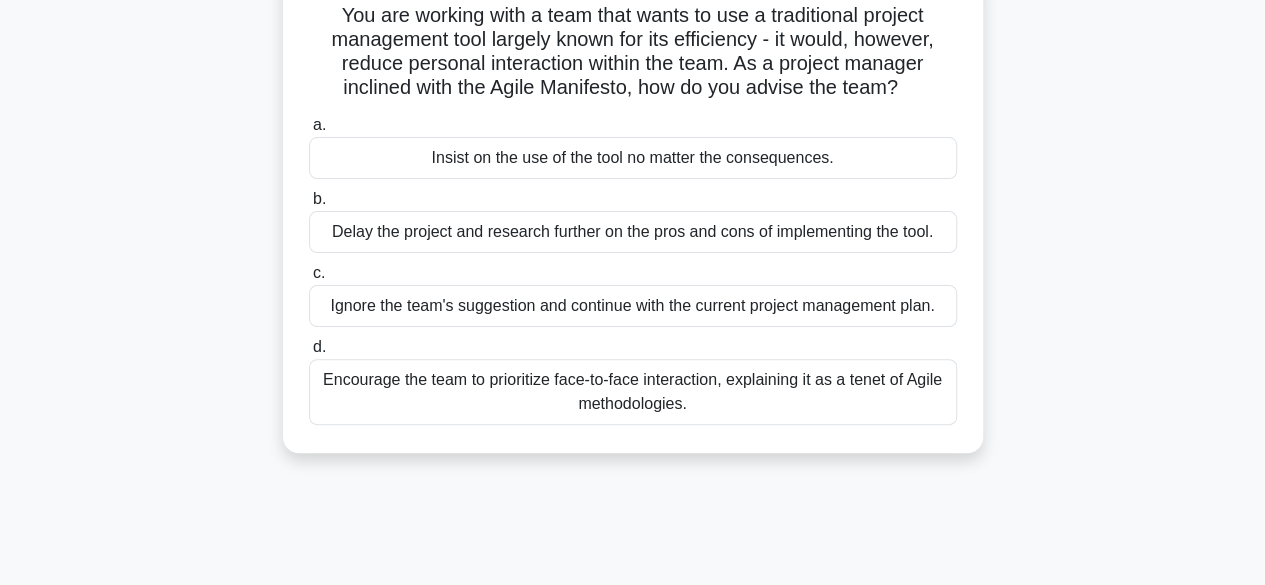 scroll, scrollTop: 142, scrollLeft: 0, axis: vertical 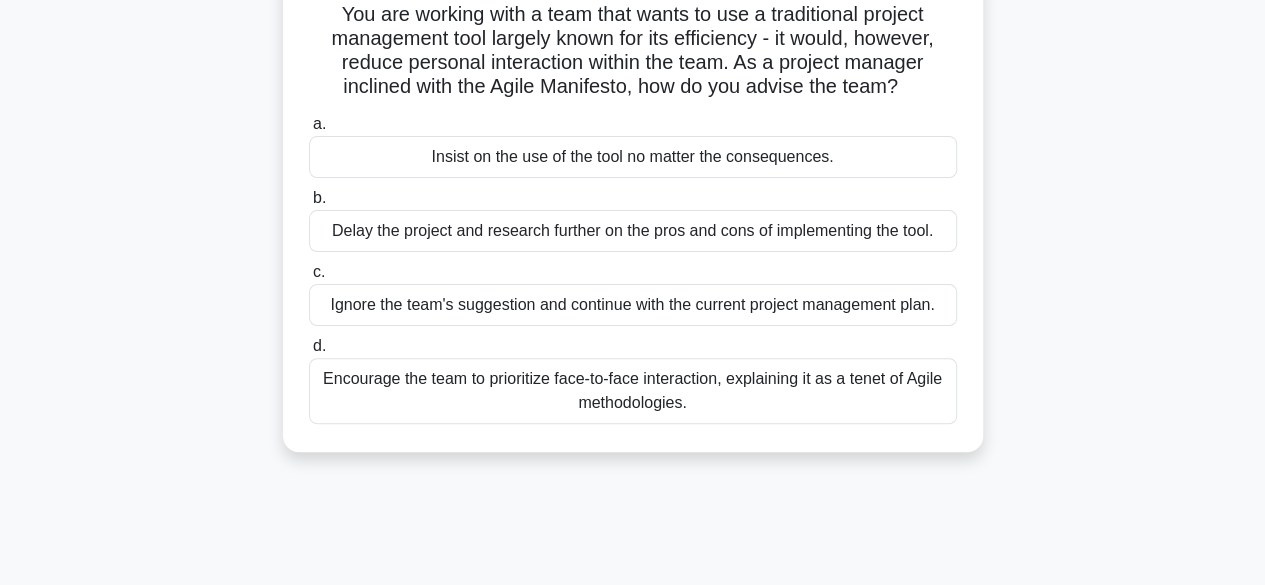 click on "Encourage the team to prioritize face-to-face interaction, explaining it as a tenet of Agile methodologies." at bounding box center (633, 391) 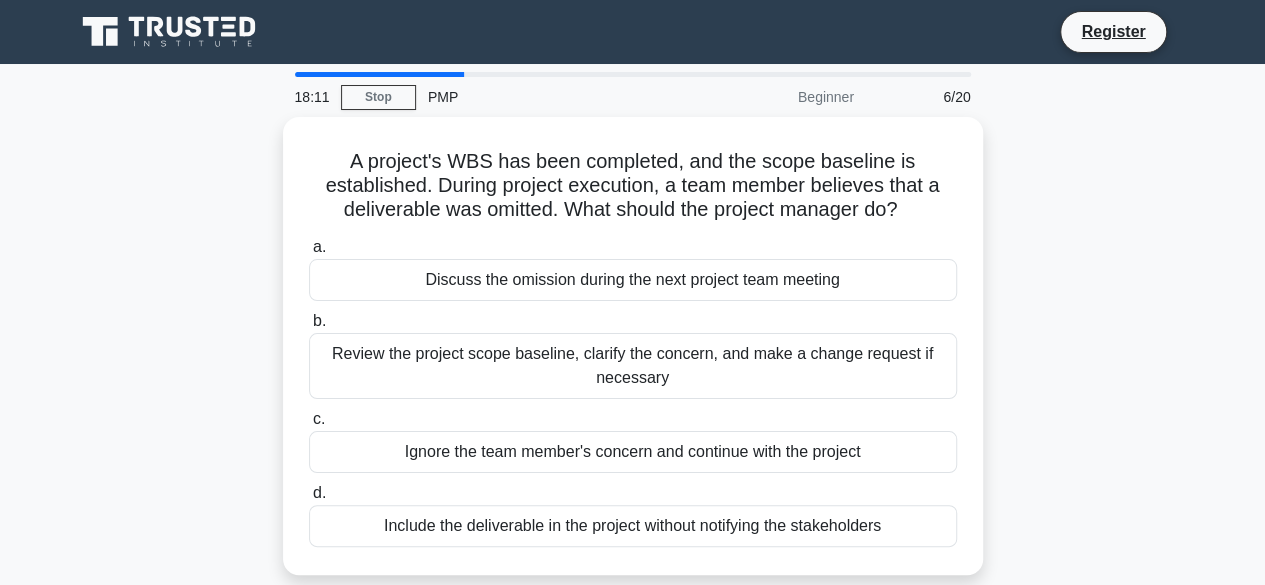 scroll, scrollTop: 0, scrollLeft: 0, axis: both 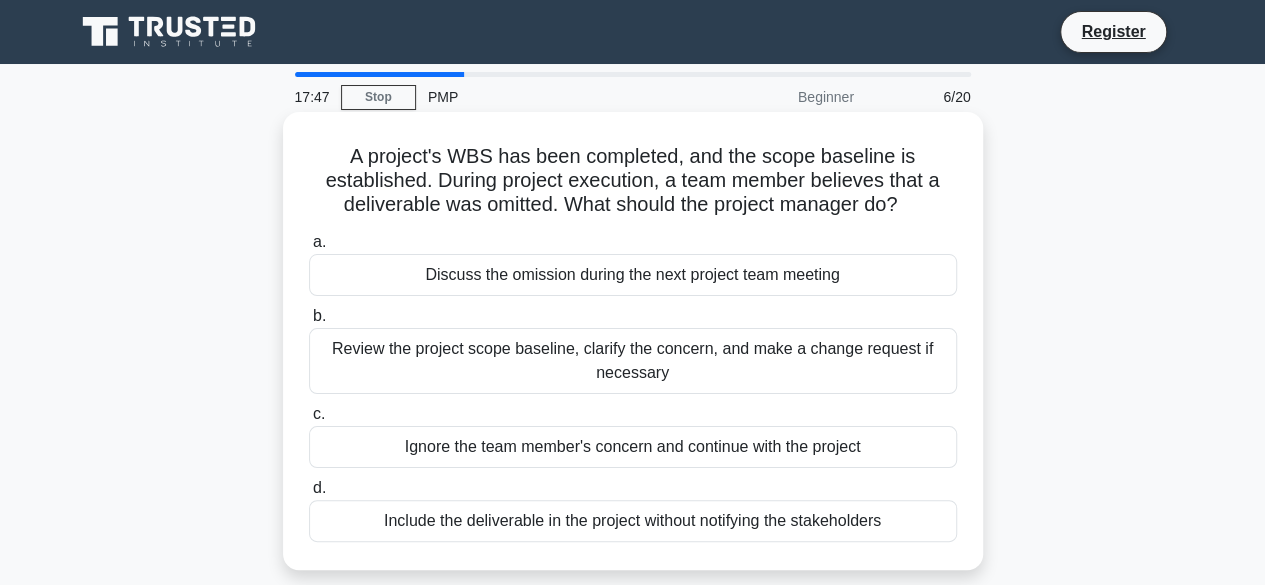 click on "Review the project scope baseline, clarify the concern, and make a change request if necessary" at bounding box center [633, 361] 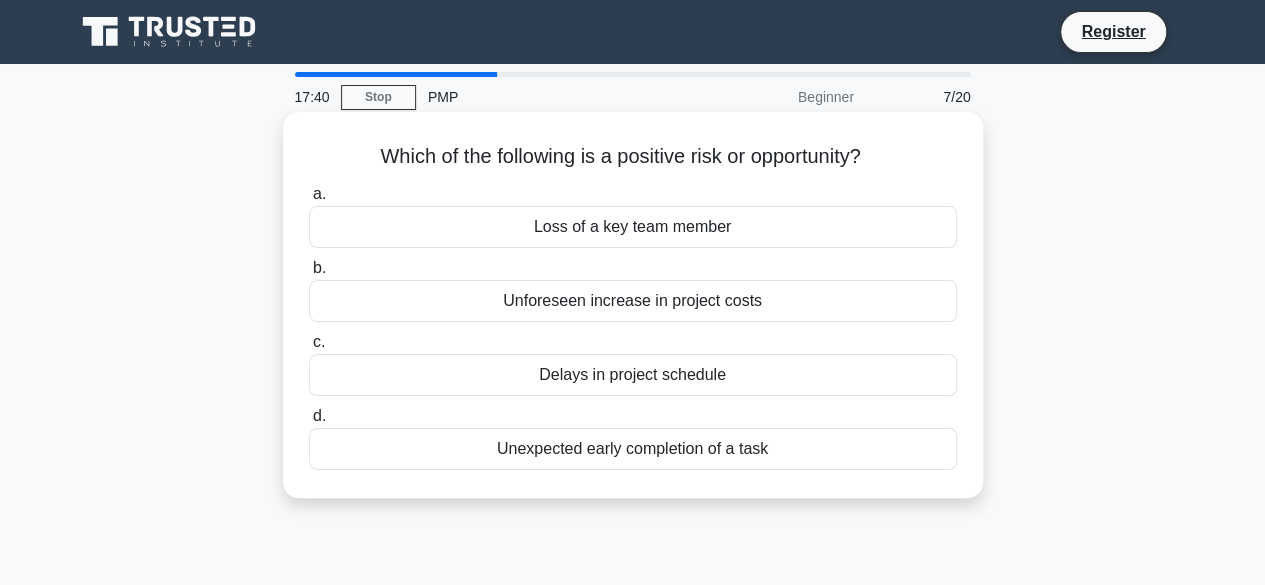 click on "Unexpected early completion of a task" at bounding box center (633, 449) 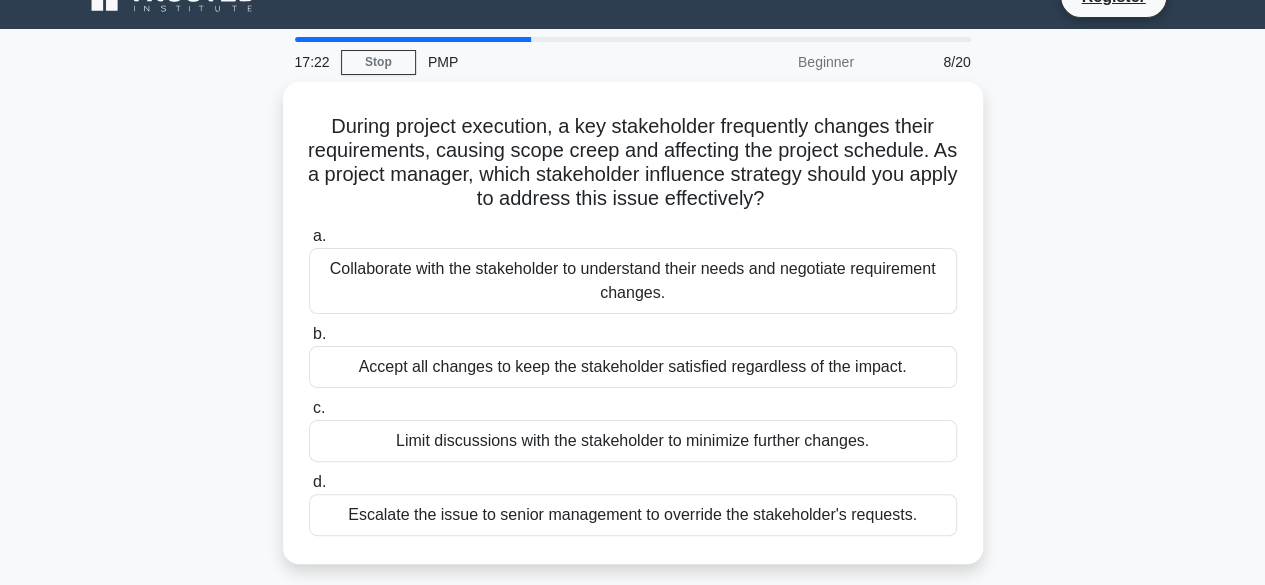 scroll, scrollTop: 36, scrollLeft: 0, axis: vertical 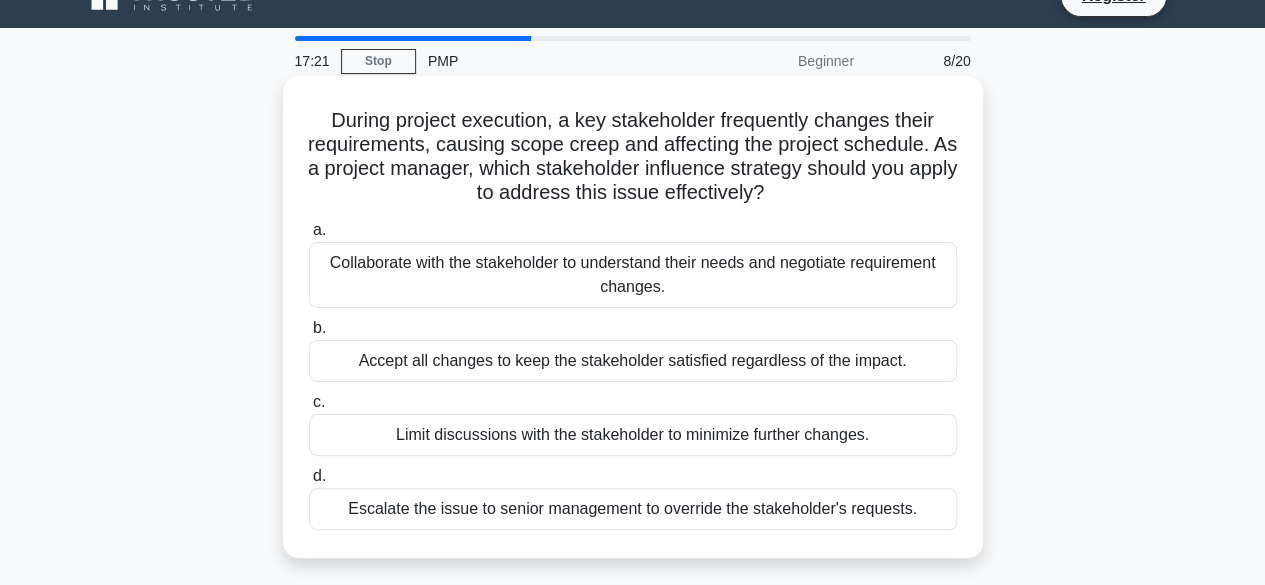 click on "Collaborate with the stakeholder to understand their needs and negotiate requirement changes." at bounding box center (633, 275) 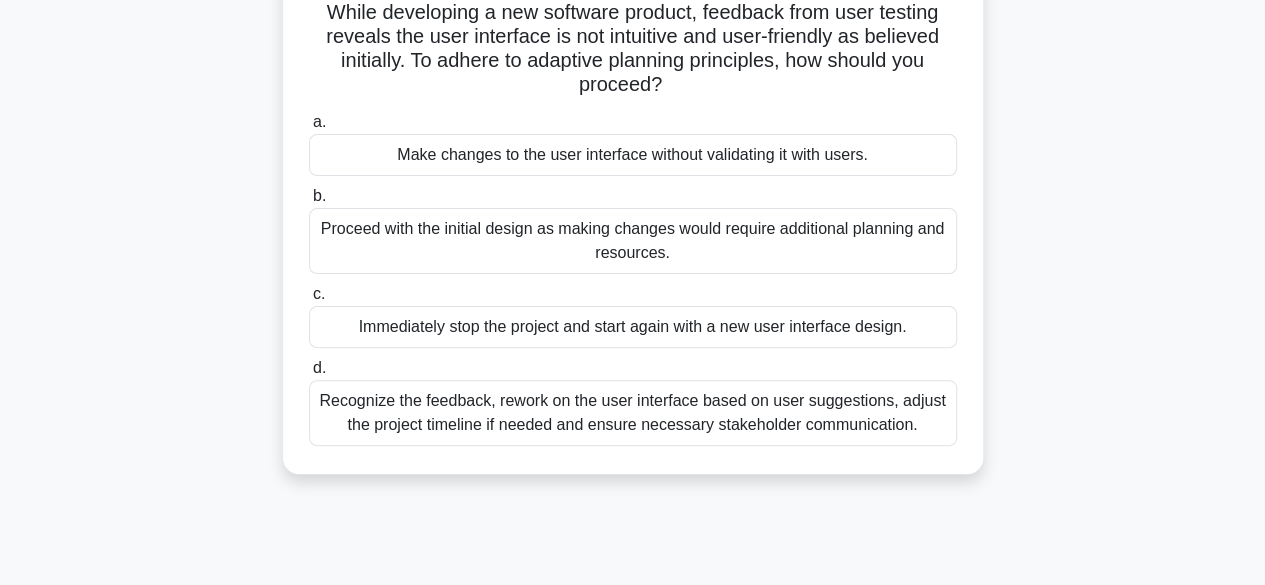 scroll, scrollTop: 150, scrollLeft: 0, axis: vertical 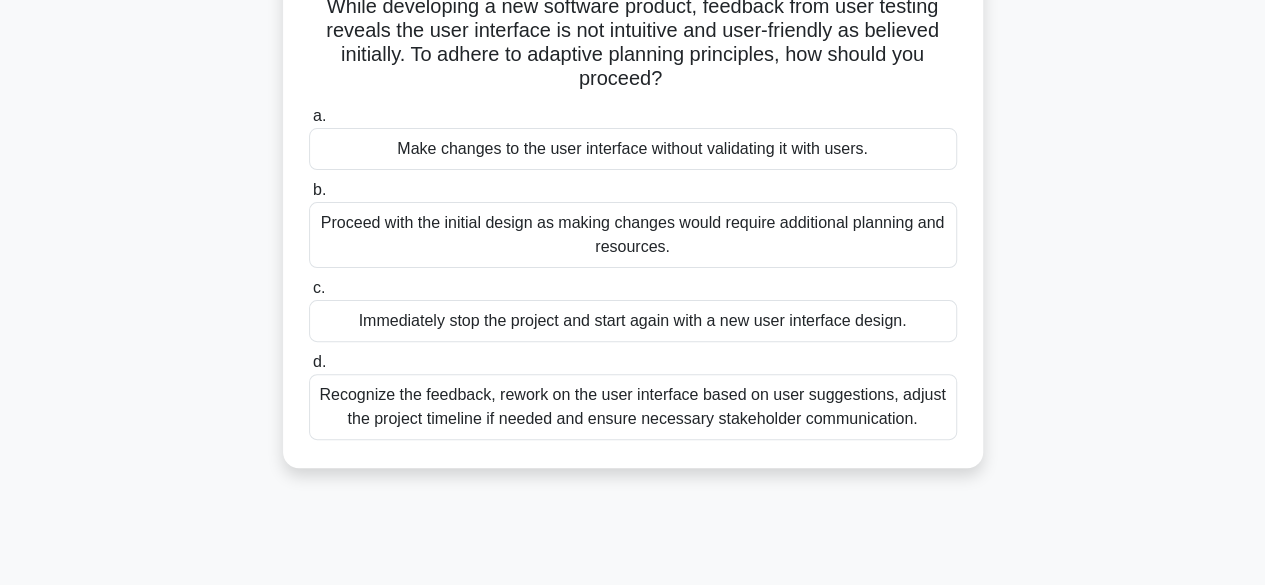 click on "Recognize the feedback, rework on the user interface based on user suggestions, adjust the project timeline if needed and ensure necessary stakeholder communication." at bounding box center [633, 407] 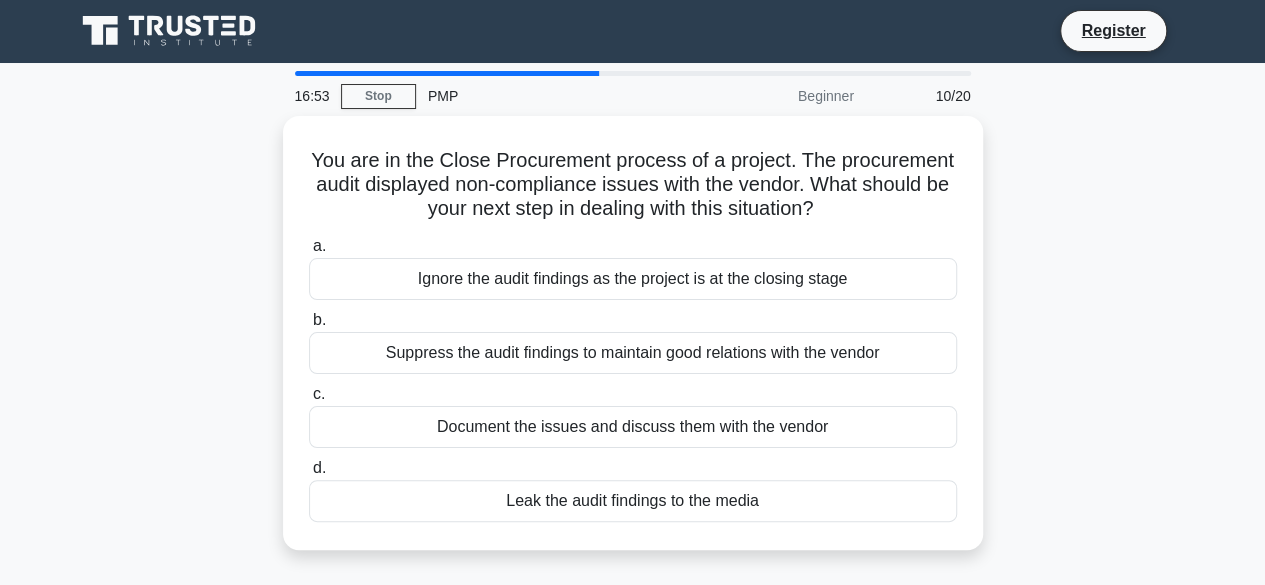 scroll, scrollTop: 0, scrollLeft: 0, axis: both 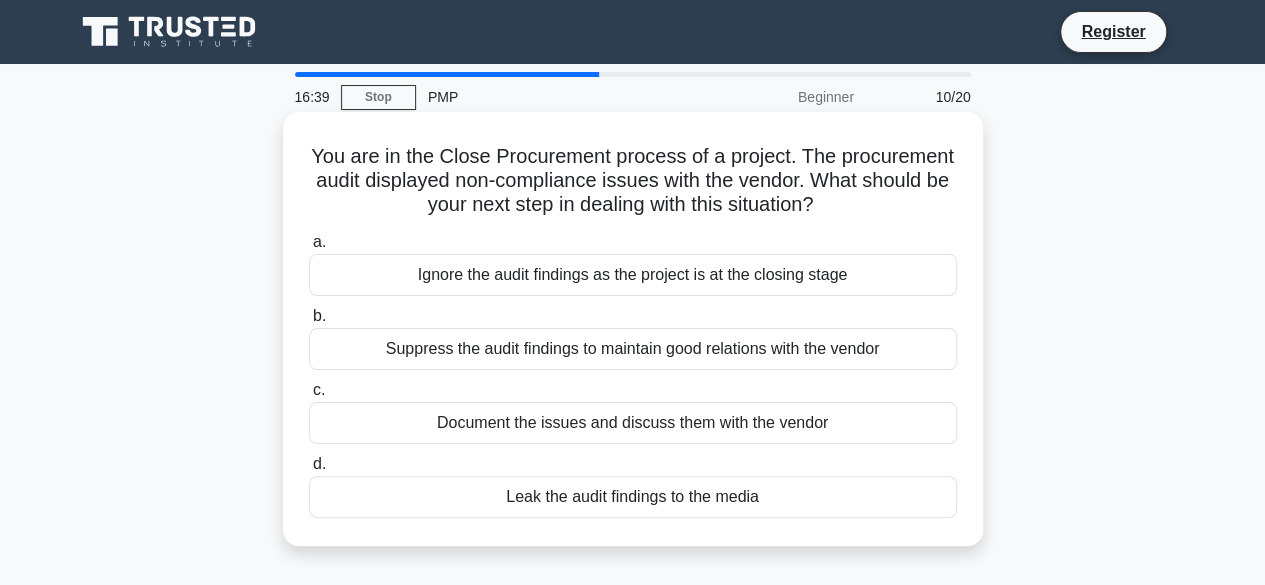 click on "Document the issues and discuss them with the vendor" at bounding box center (633, 423) 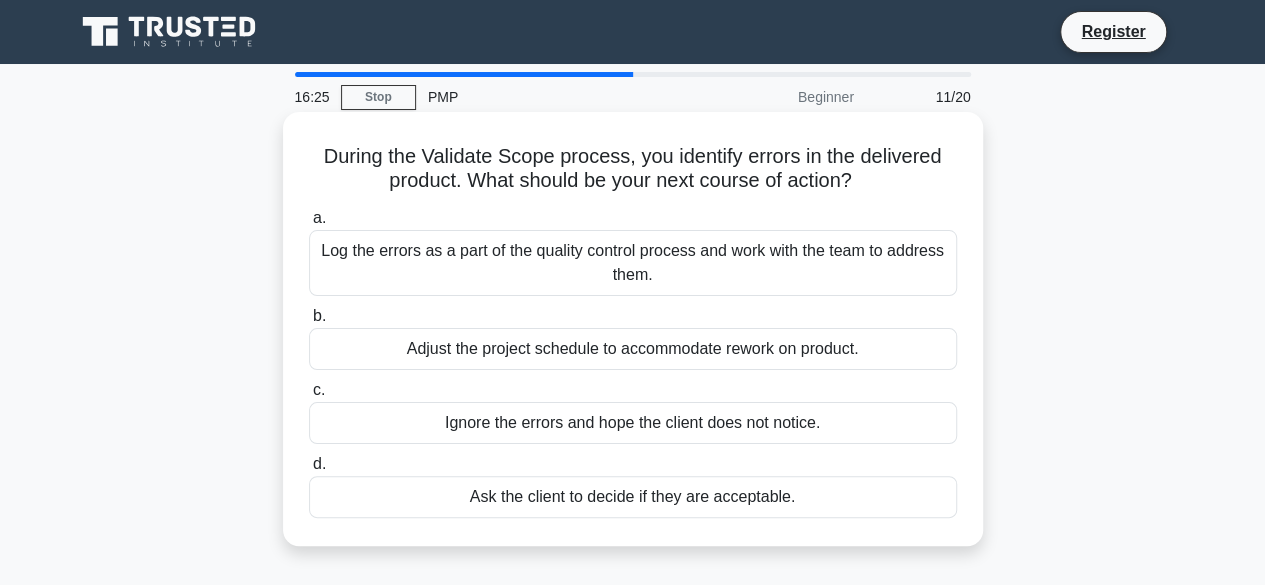 click on "Log the errors as a part of the quality control process and work with the team to address them." at bounding box center (633, 263) 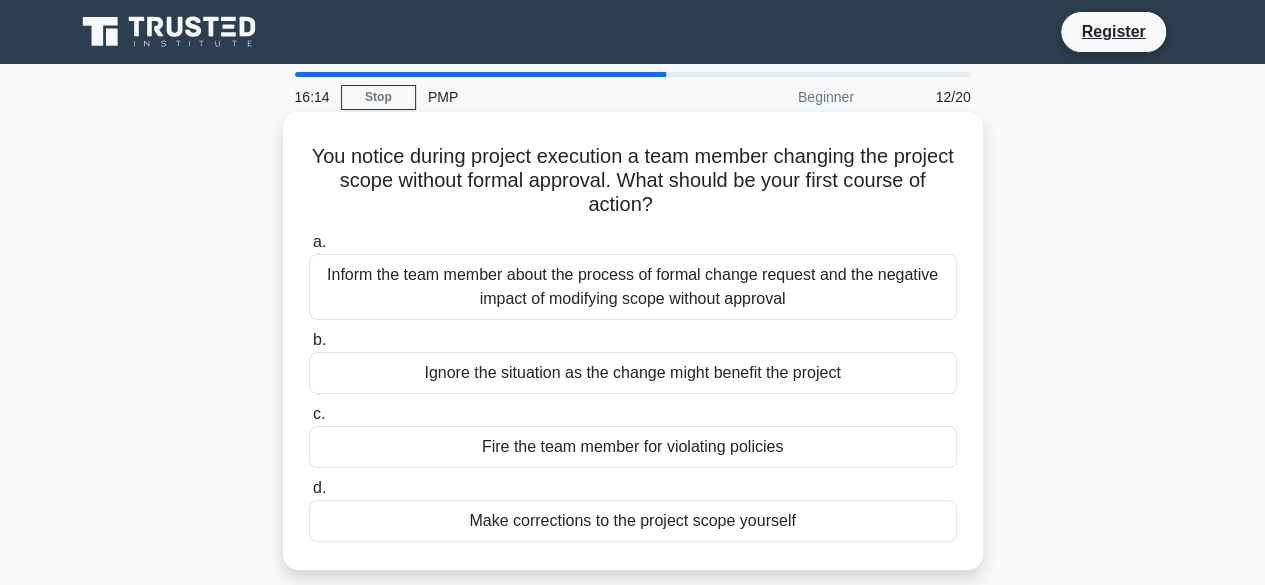 click on "Inform the team member about the process of formal change request and the negative impact of modifying scope without approval" at bounding box center (633, 287) 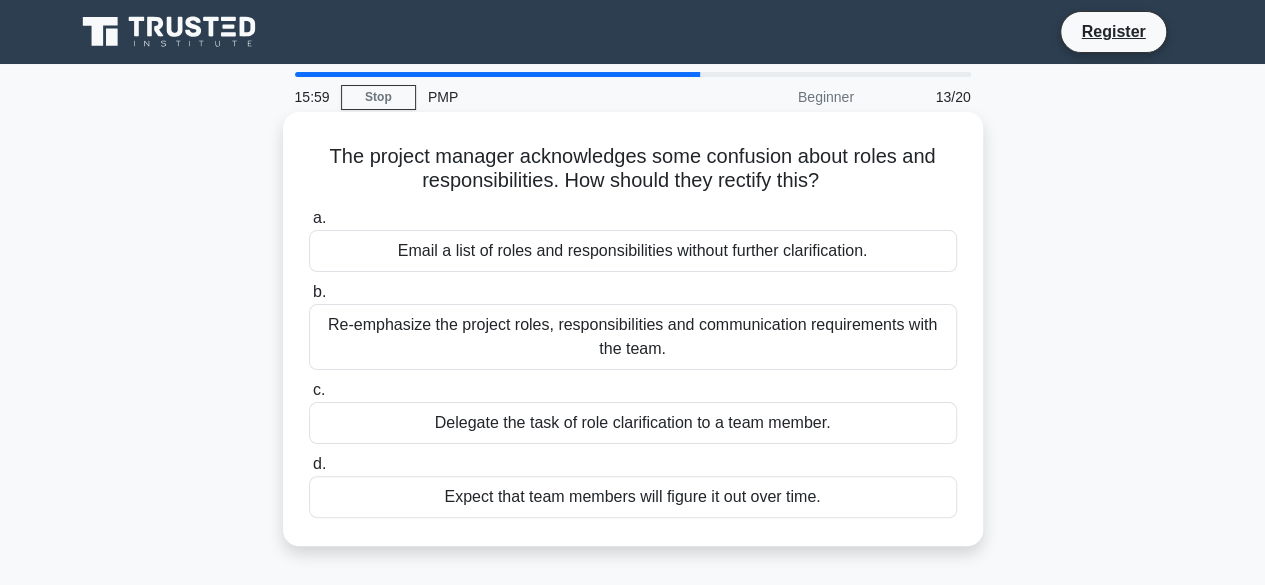 click on "Re-emphasize the project roles, responsibilities and communication requirements with the team." at bounding box center (633, 337) 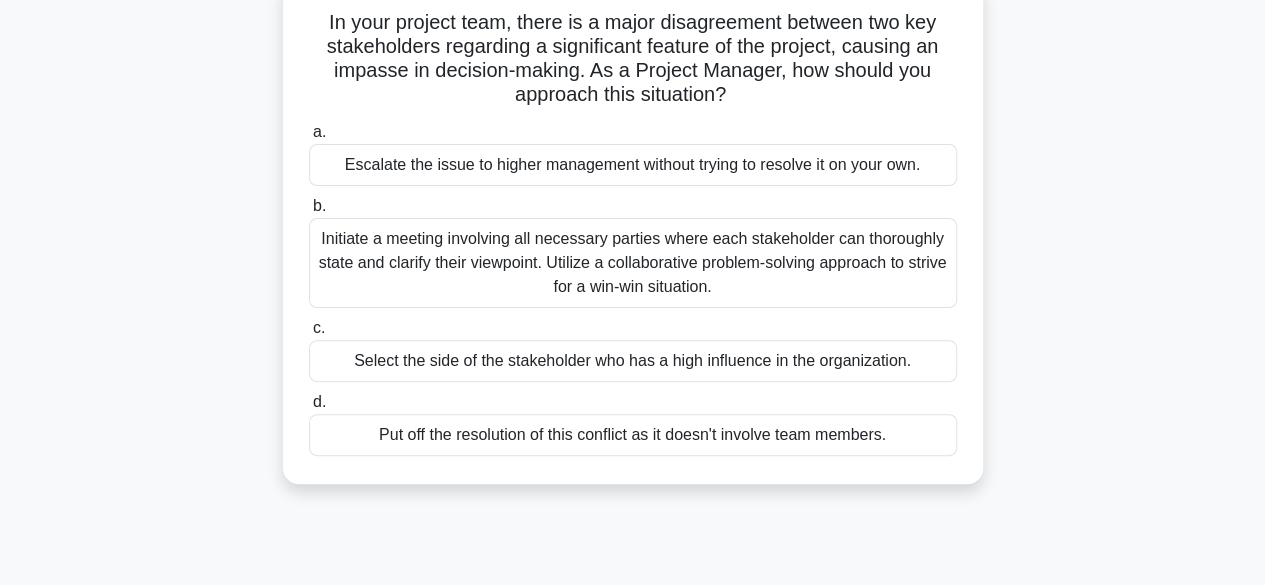 scroll, scrollTop: 140, scrollLeft: 0, axis: vertical 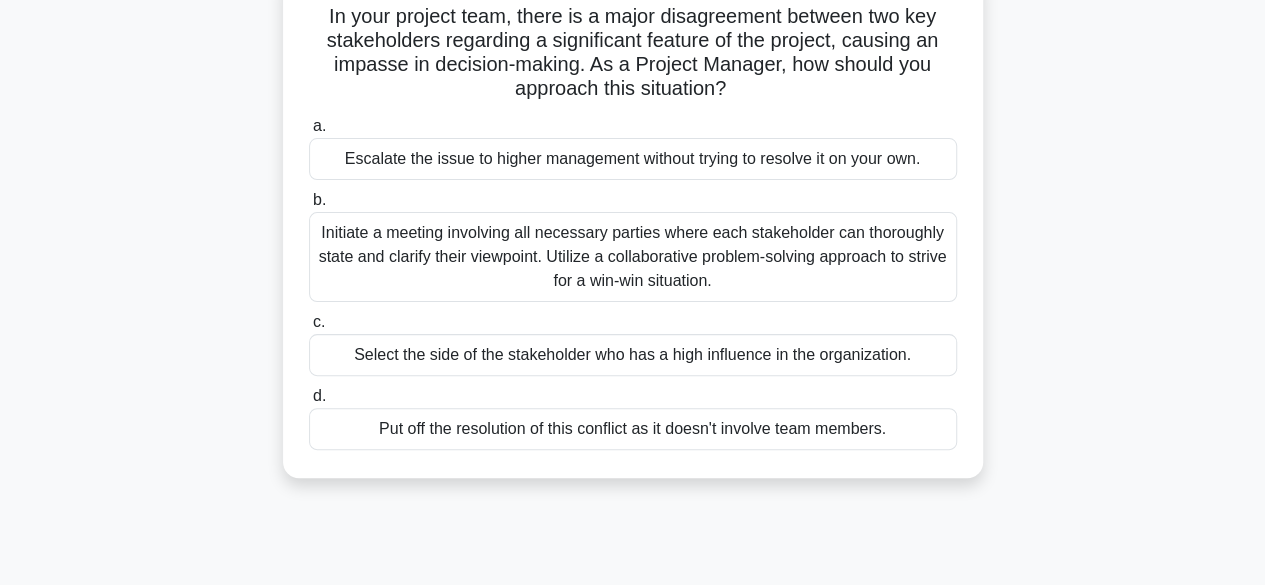 click on "Initiate a meeting involving all necessary parties where each stakeholder can thoroughly state and clarify their viewpoint. Utilize a collaborative problem-solving approach to strive for a win-win situation." at bounding box center (633, 257) 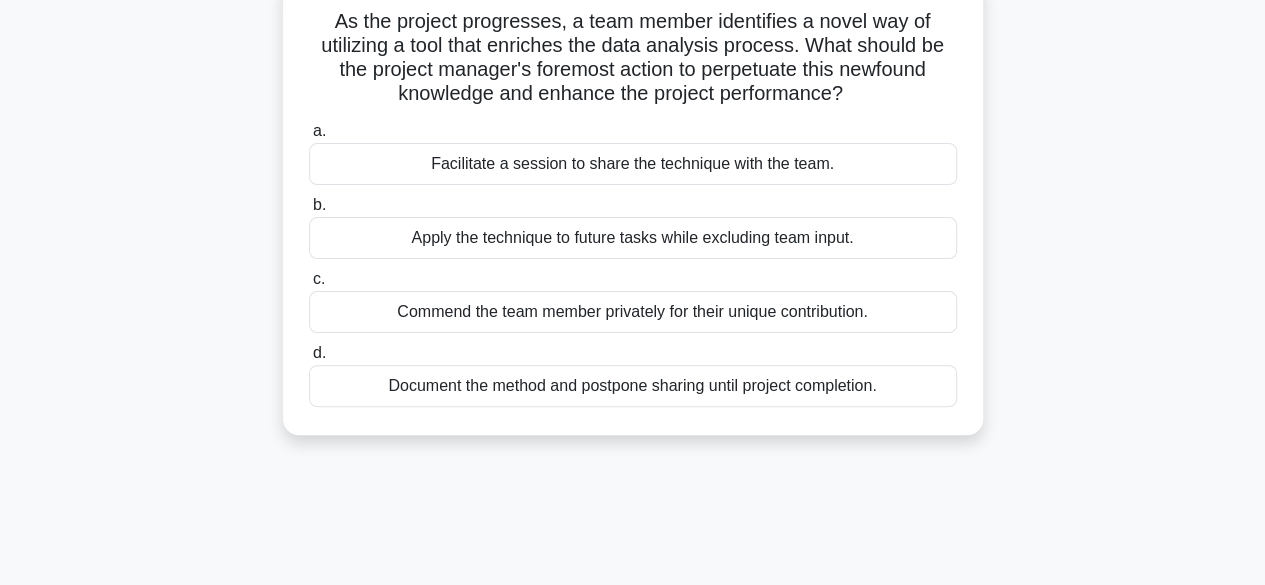 scroll, scrollTop: 0, scrollLeft: 0, axis: both 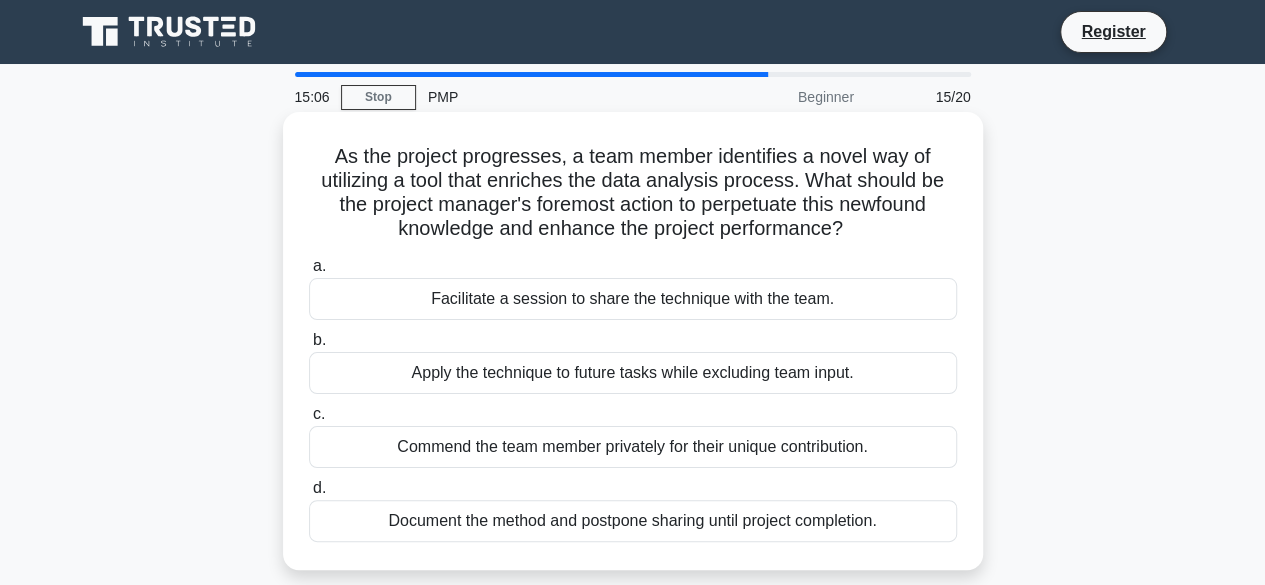 click on "Facilitate a session to share the technique with the team." at bounding box center [633, 299] 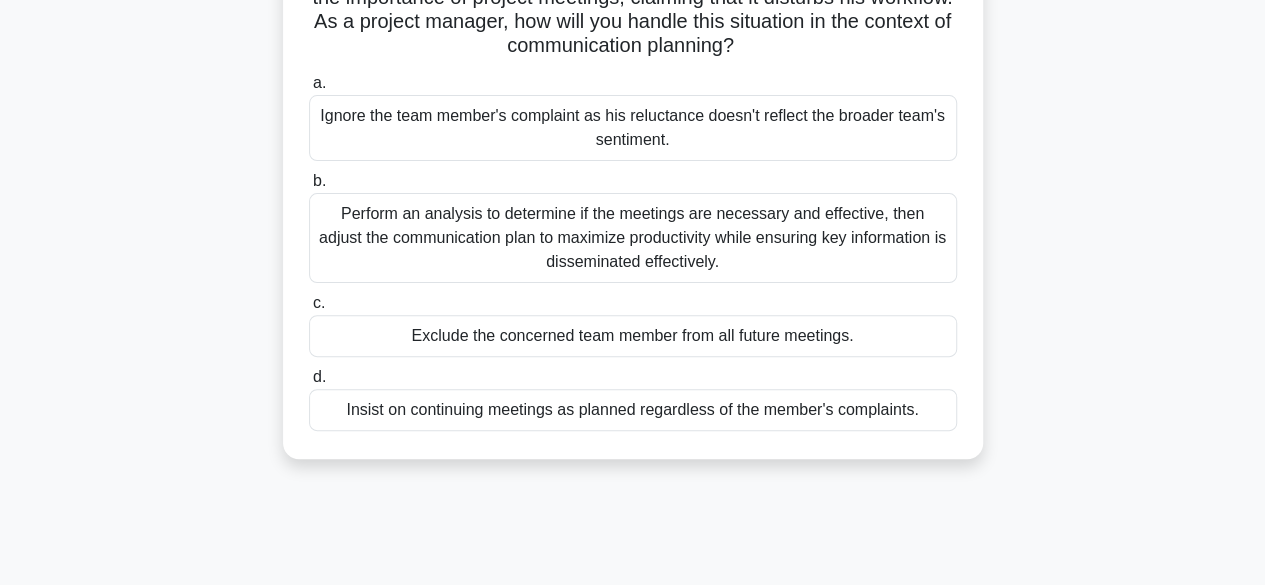scroll, scrollTop: 184, scrollLeft: 0, axis: vertical 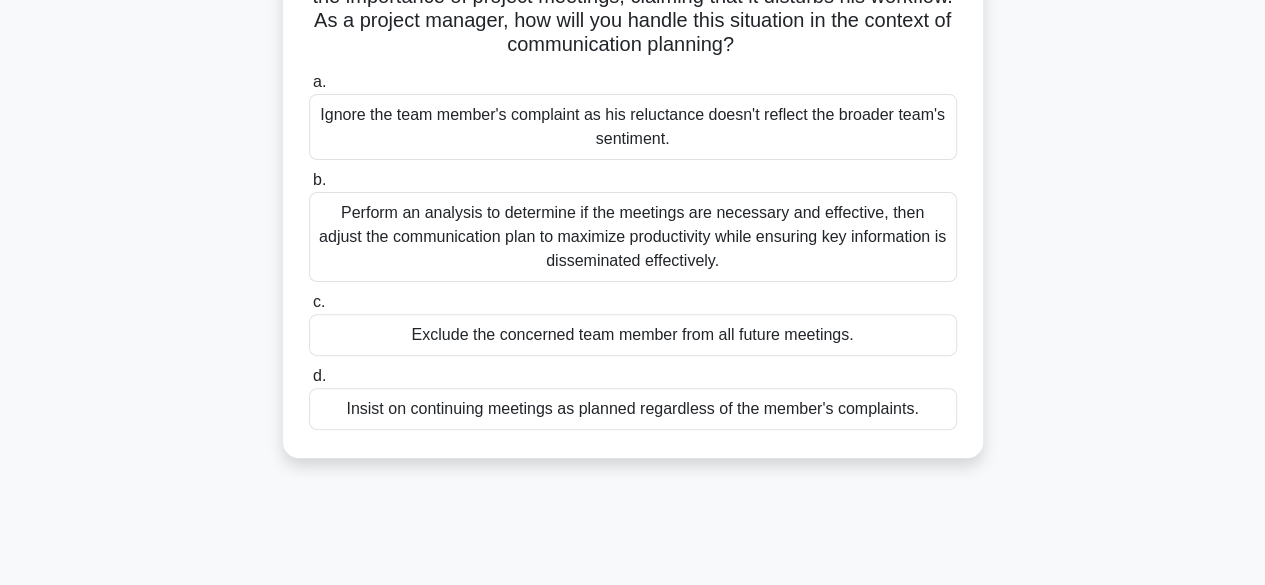 click on "Perform an analysis to determine if the meetings are necessary and effective, then adjust the communication plan to maximize productivity while ensuring key information is disseminated effectively." at bounding box center [633, 237] 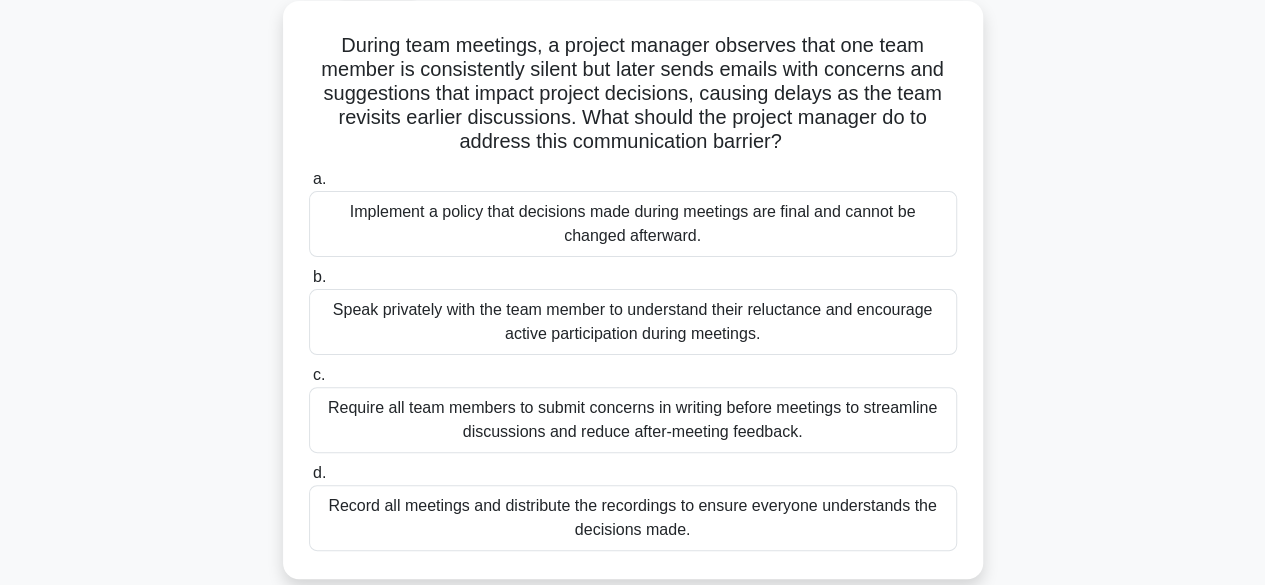 scroll, scrollTop: 156, scrollLeft: 0, axis: vertical 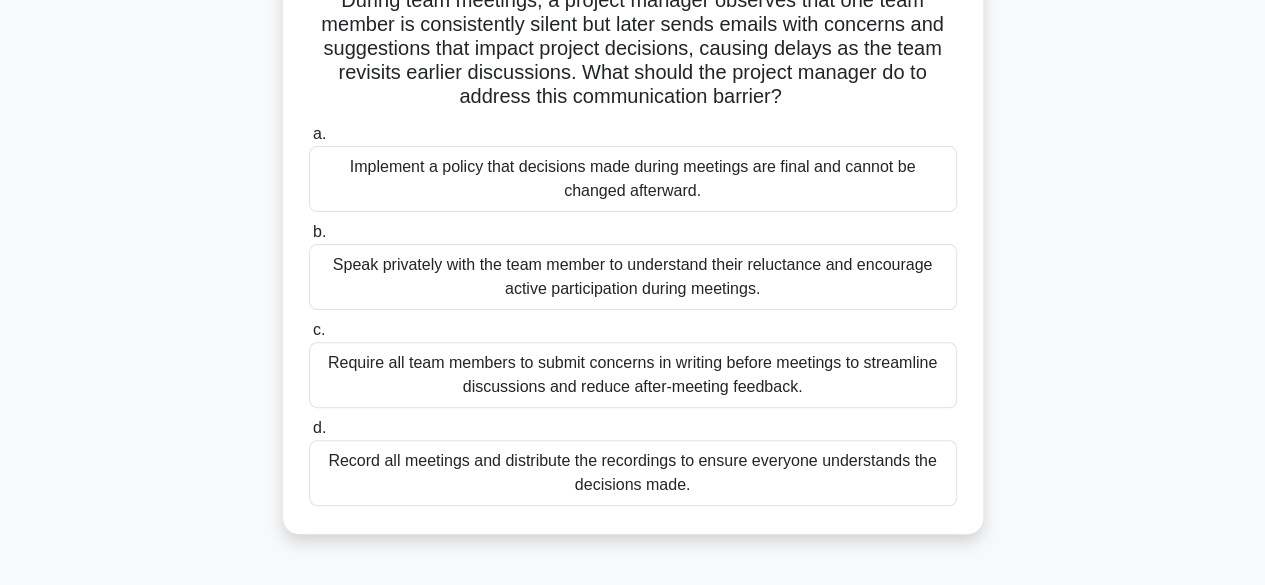 click on "Require all team members to submit concerns in writing before meetings to streamline discussions and reduce after-meeting feedback." at bounding box center [633, 375] 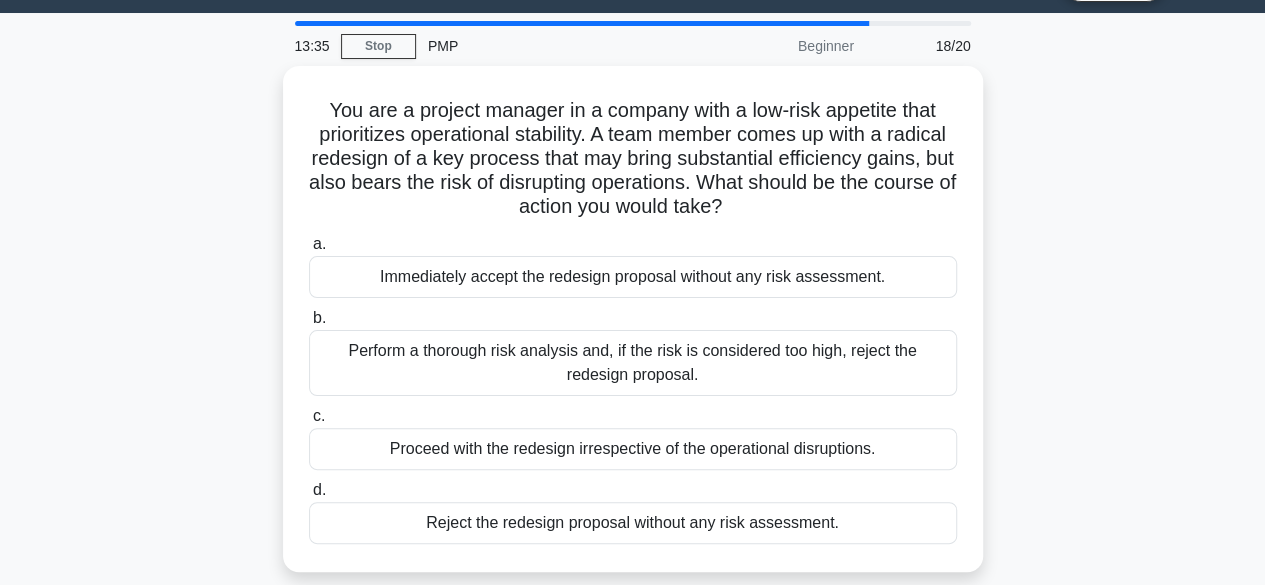 scroll, scrollTop: 94, scrollLeft: 0, axis: vertical 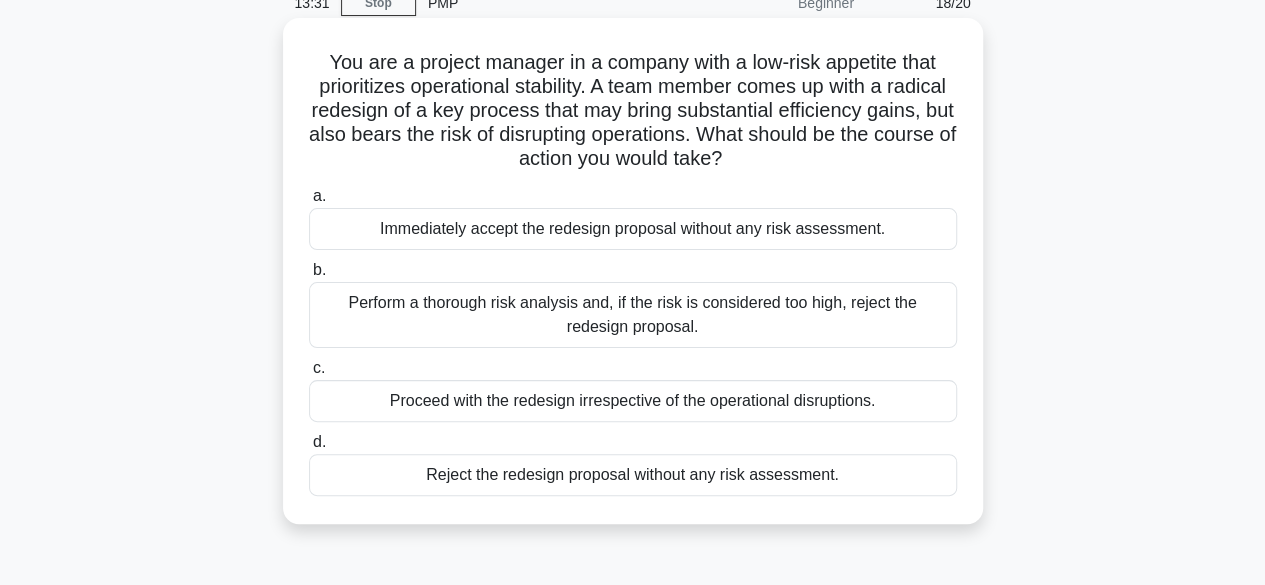 click on "Perform a thorough risk analysis and, if the risk is considered too high, reject the redesign proposal." at bounding box center [633, 315] 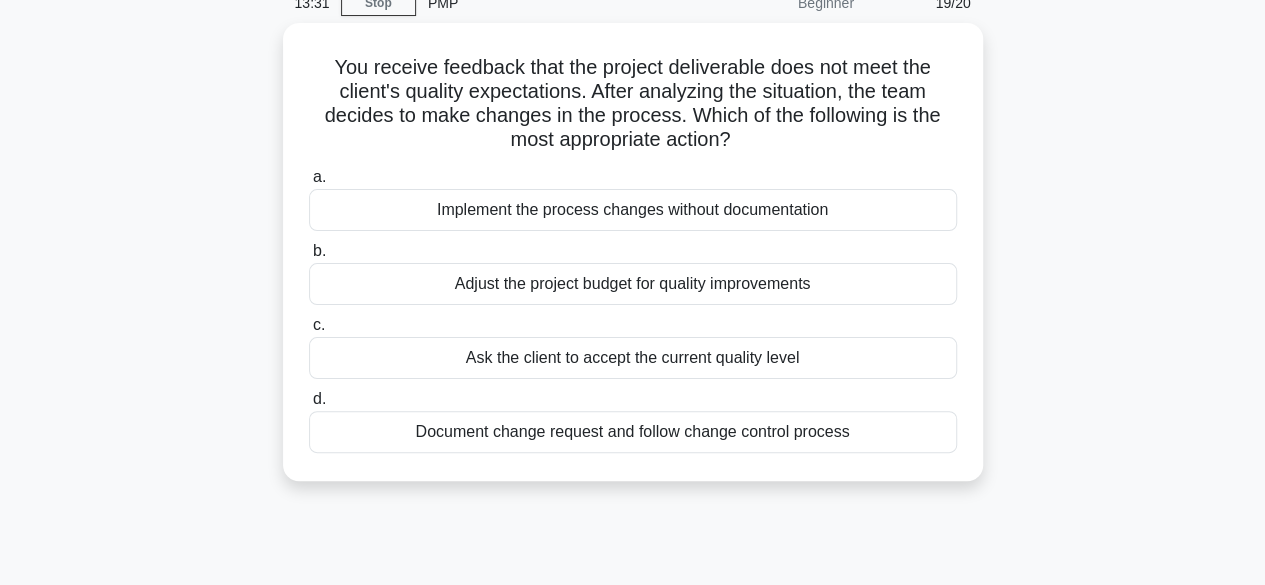 scroll, scrollTop: 0, scrollLeft: 0, axis: both 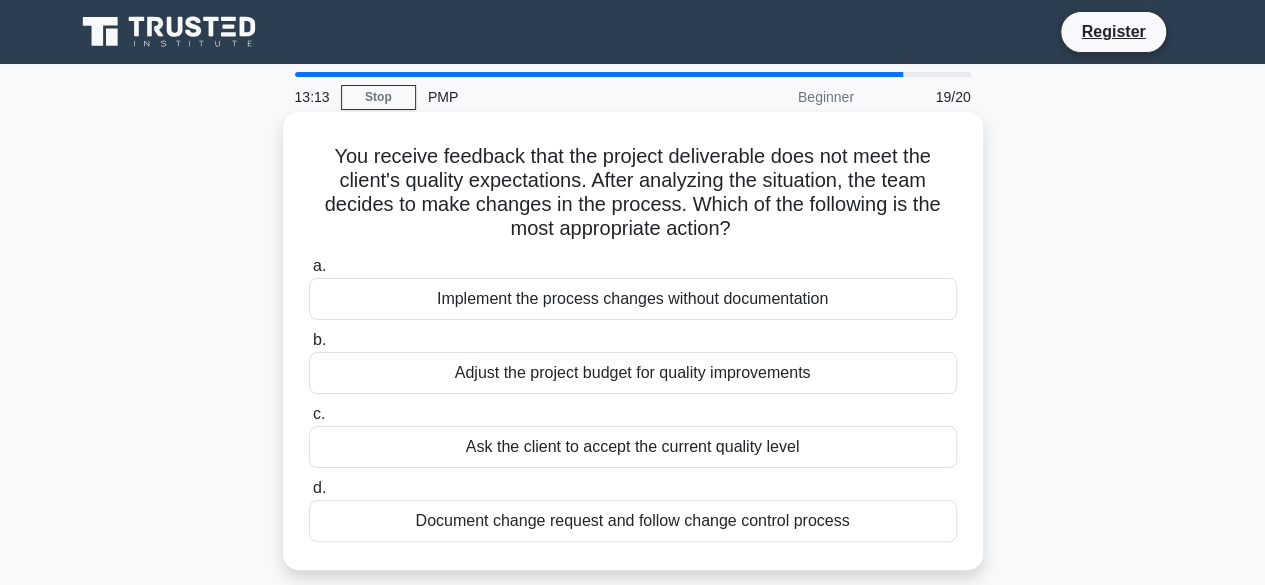 click on "Document change request and follow change control process" at bounding box center [633, 521] 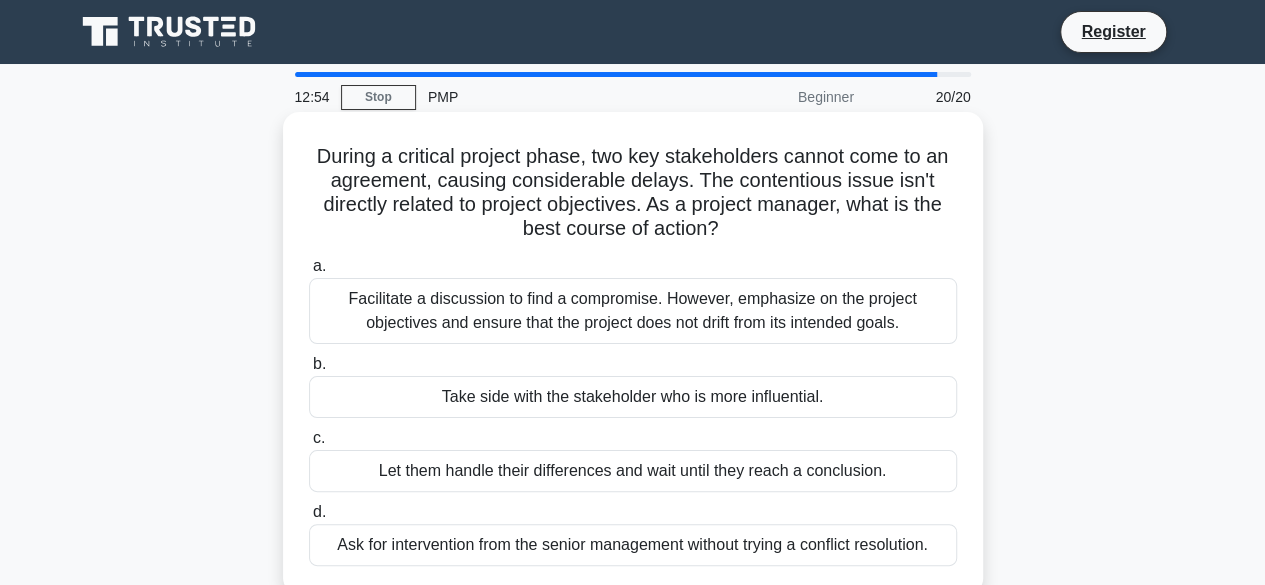 click on "Facilitate a discussion to find a compromise. However, emphasize on the project objectives and ensure that the project does not drift from its intended goals." at bounding box center (633, 311) 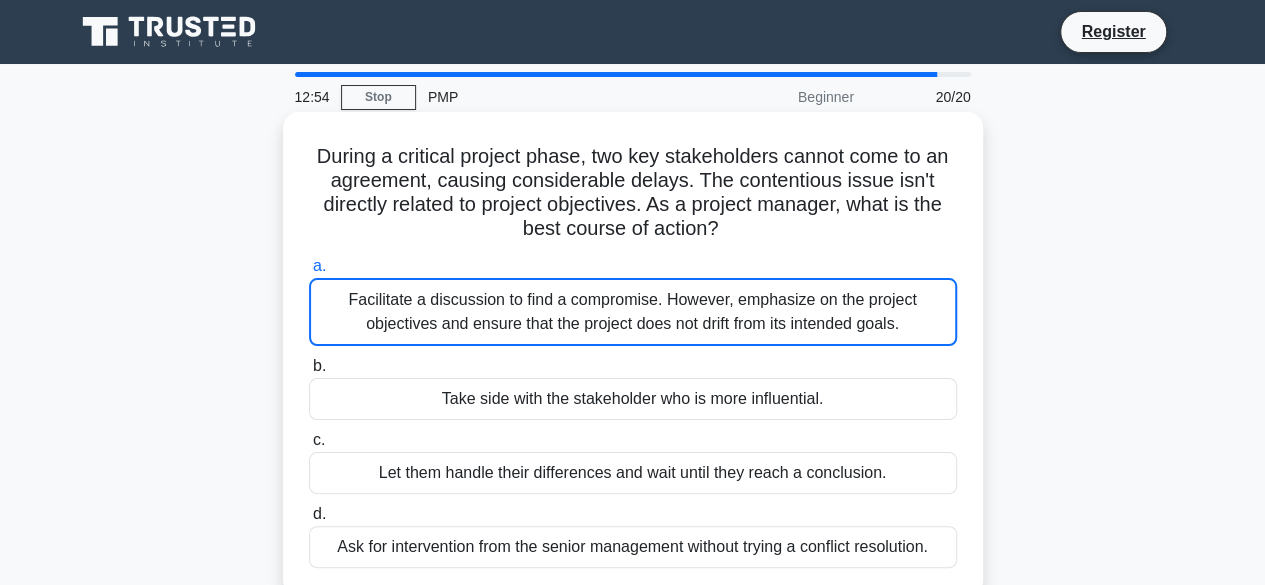 scroll, scrollTop: 298, scrollLeft: 0, axis: vertical 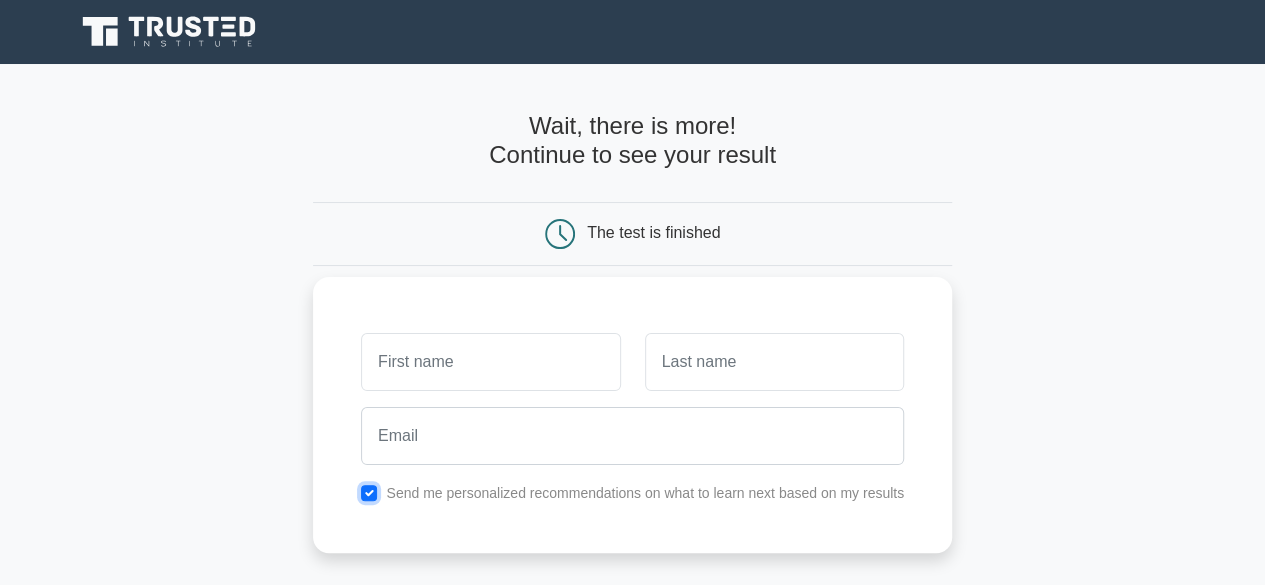click at bounding box center (369, 493) 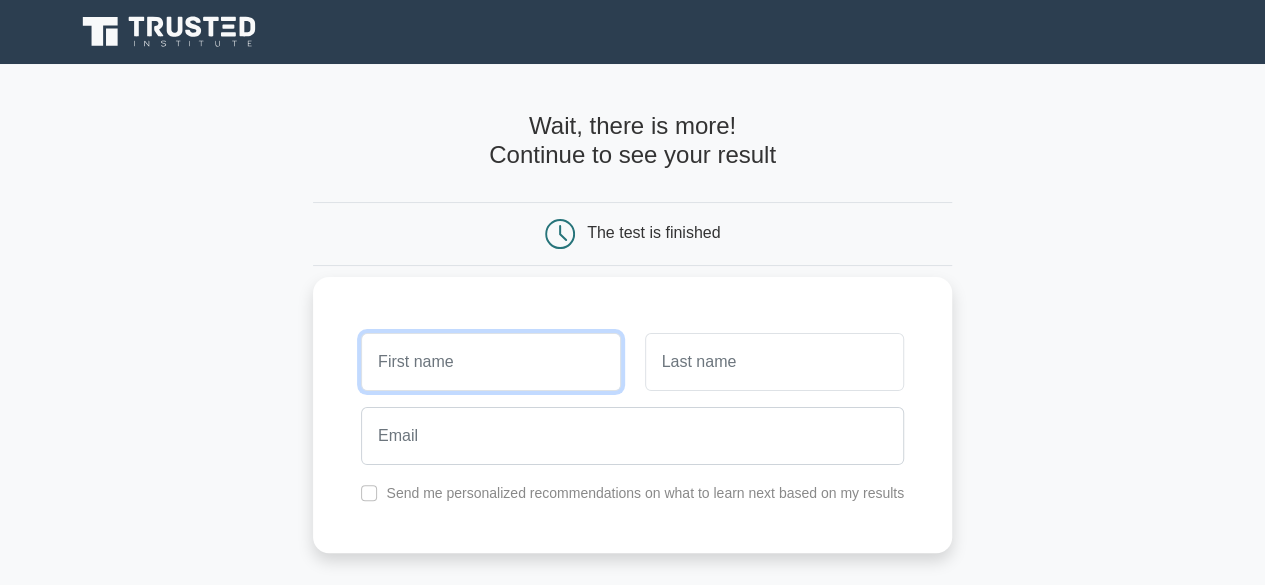 click at bounding box center [490, 362] 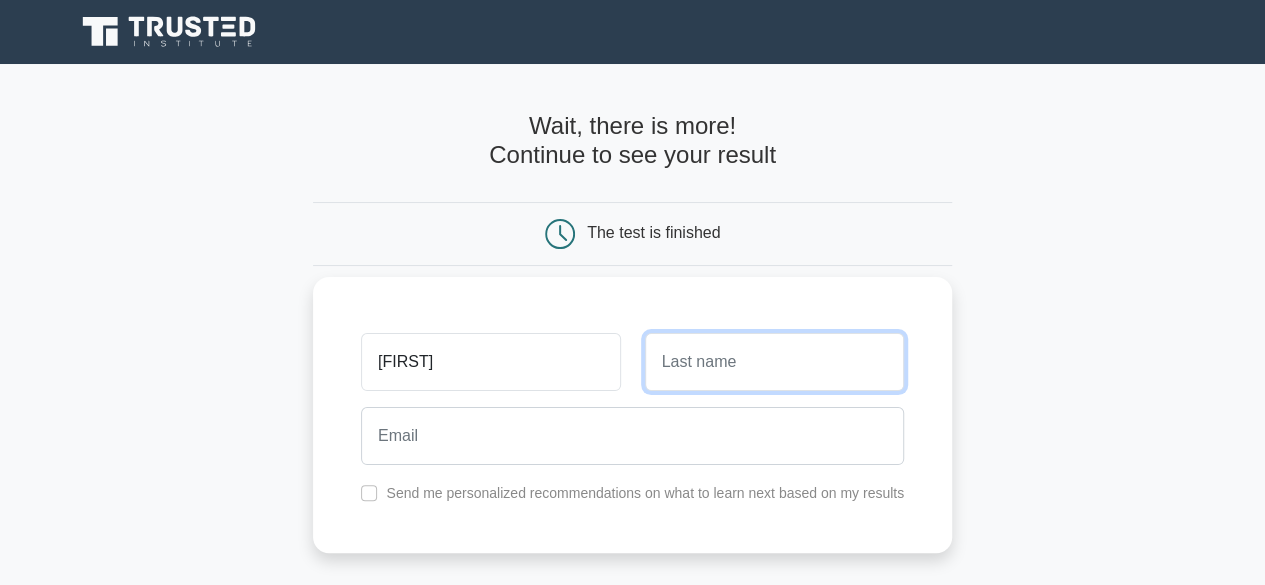 click at bounding box center [774, 362] 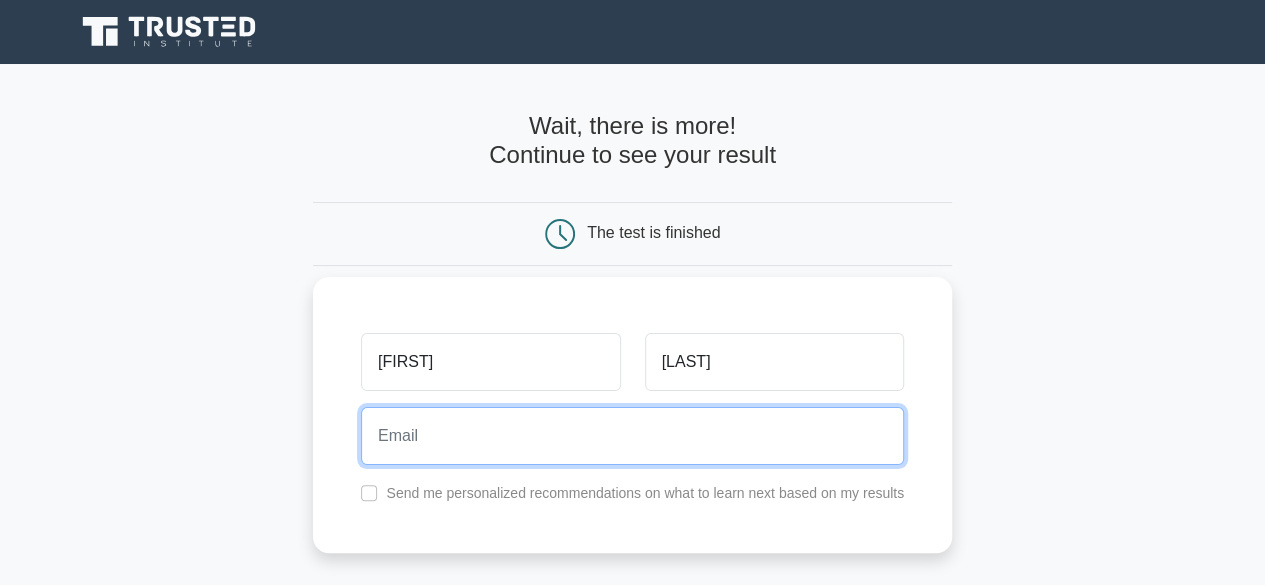 click at bounding box center [632, 436] 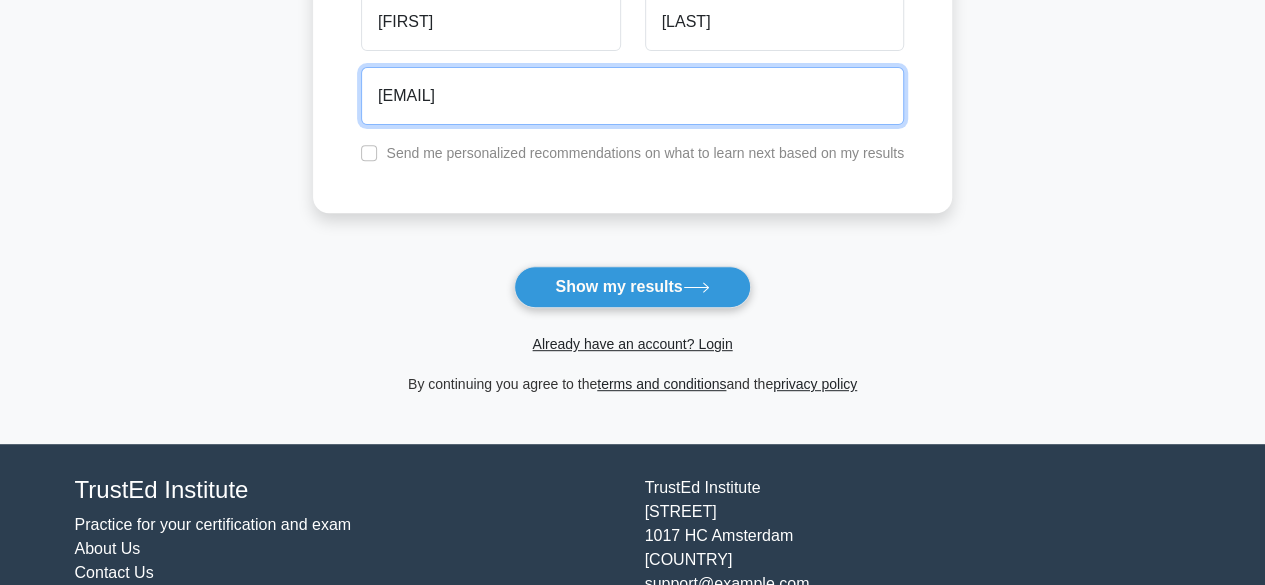 scroll, scrollTop: 417, scrollLeft: 0, axis: vertical 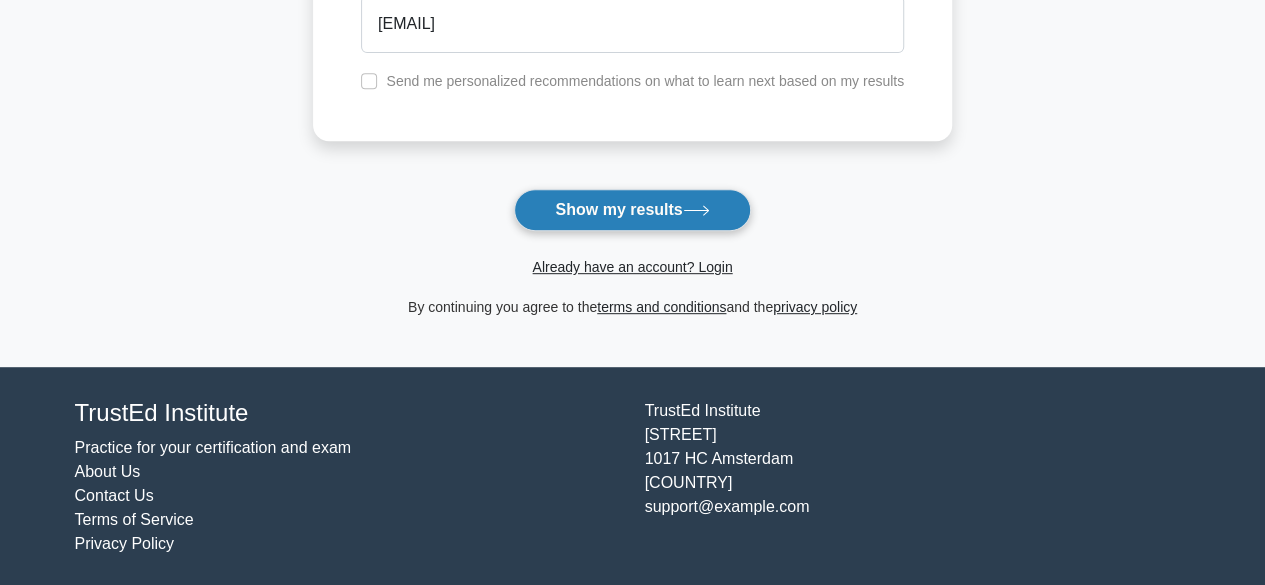 click on "Show my results" at bounding box center [632, 210] 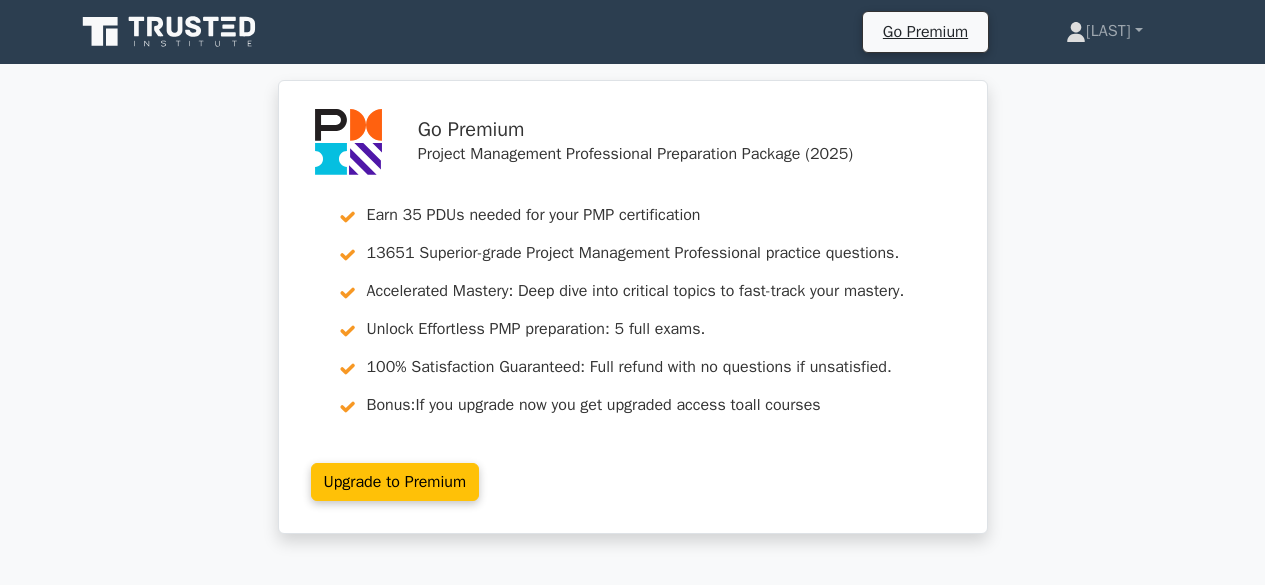 scroll, scrollTop: 0, scrollLeft: 0, axis: both 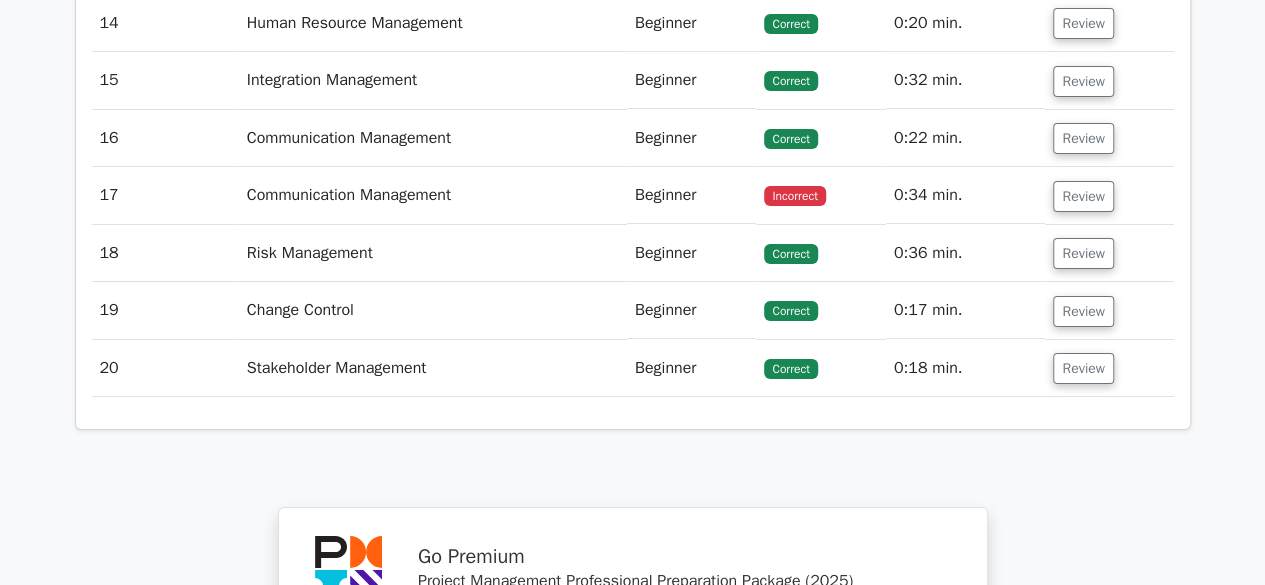click on "Communication Management" at bounding box center (433, 195) 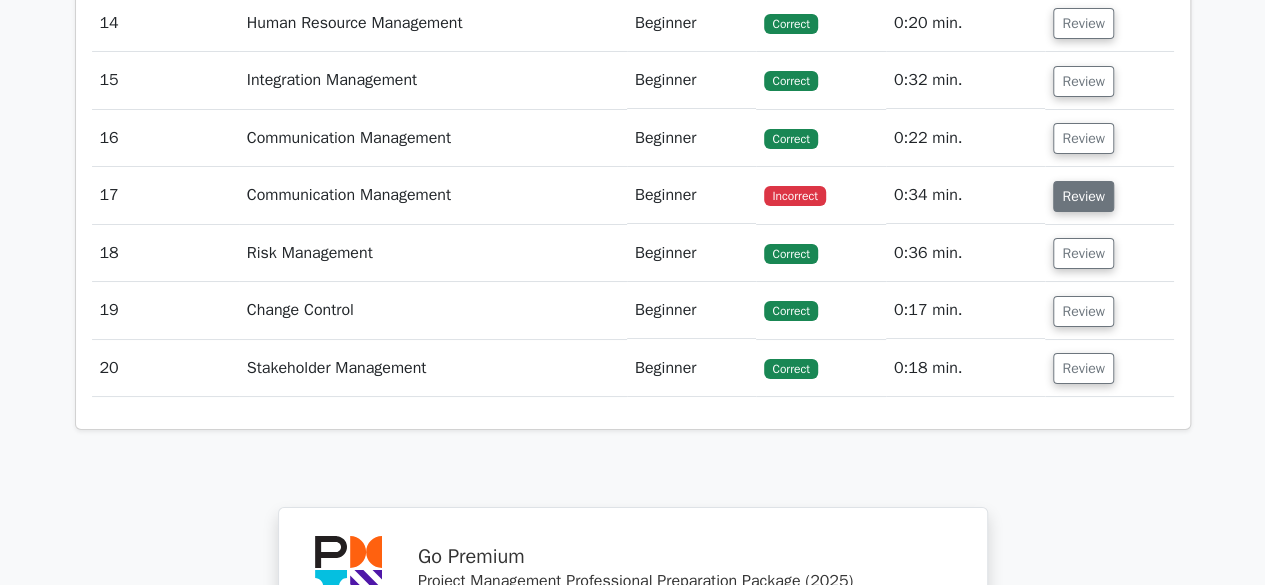 click on "Review" at bounding box center [1083, 196] 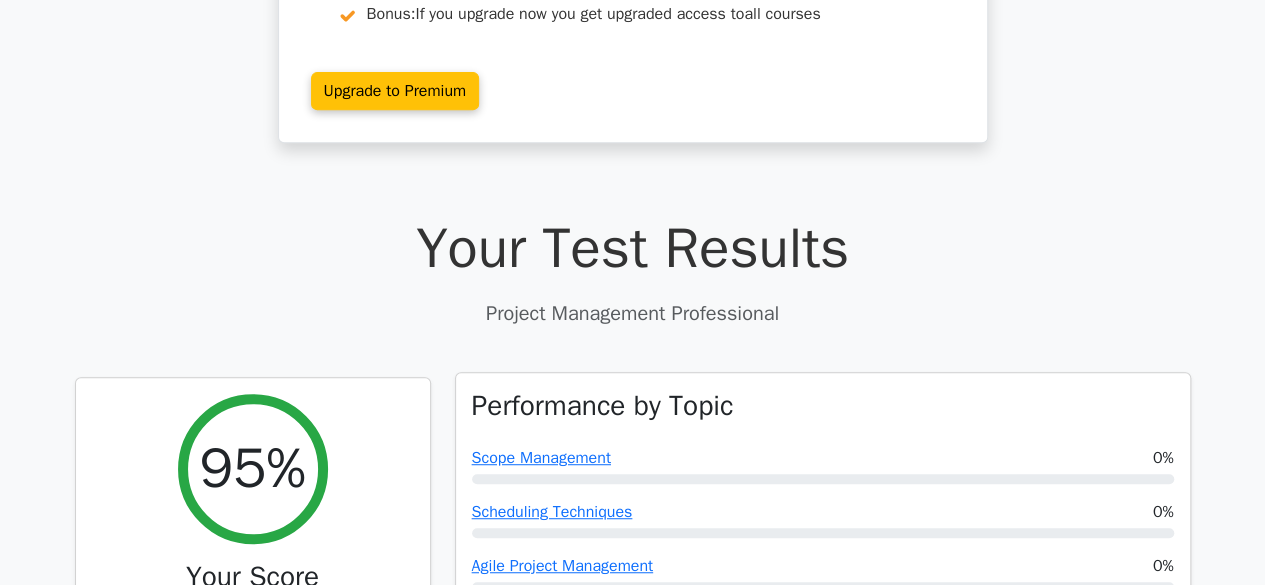 scroll, scrollTop: 0, scrollLeft: 0, axis: both 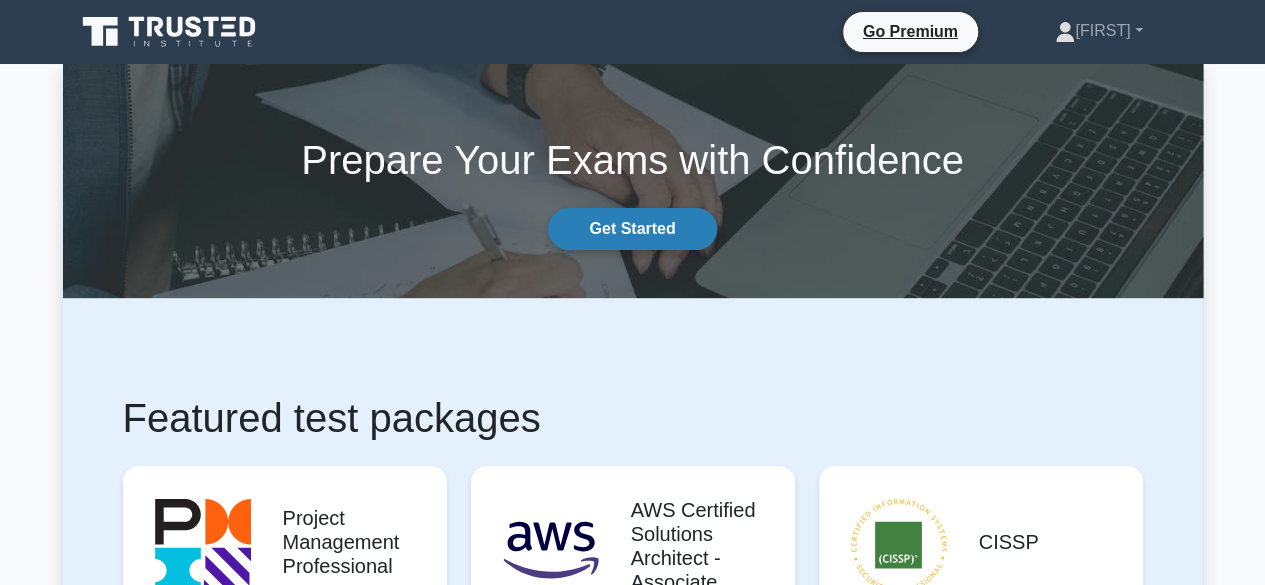 click on "Get Started" at bounding box center [632, 229] 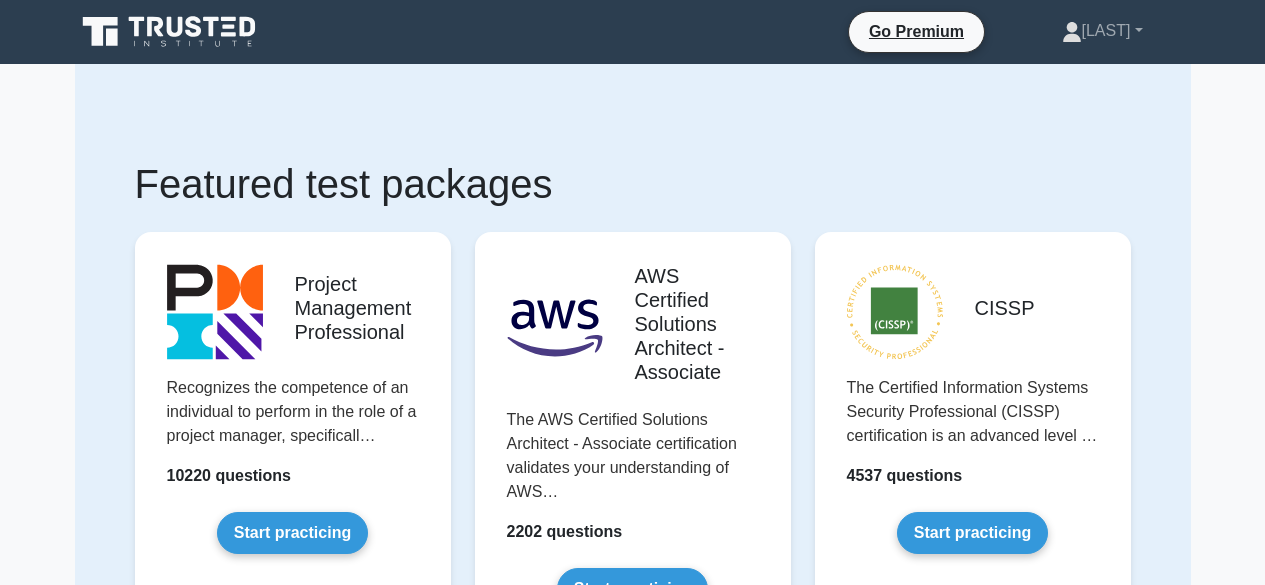 scroll, scrollTop: 0, scrollLeft: 0, axis: both 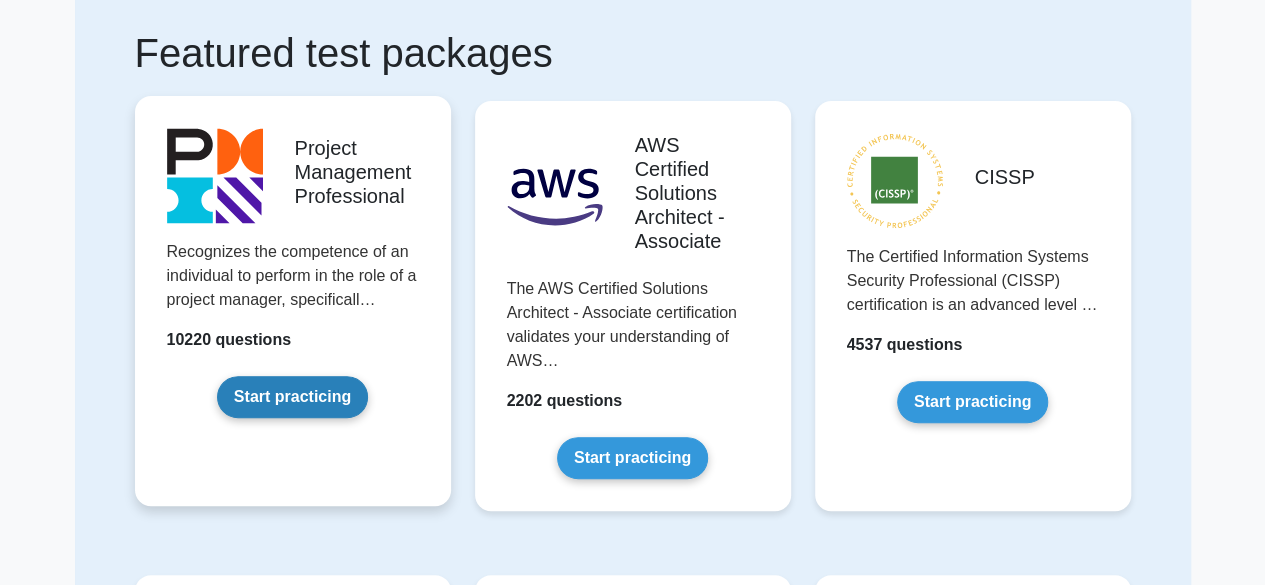 click on "Start practicing" at bounding box center [292, 397] 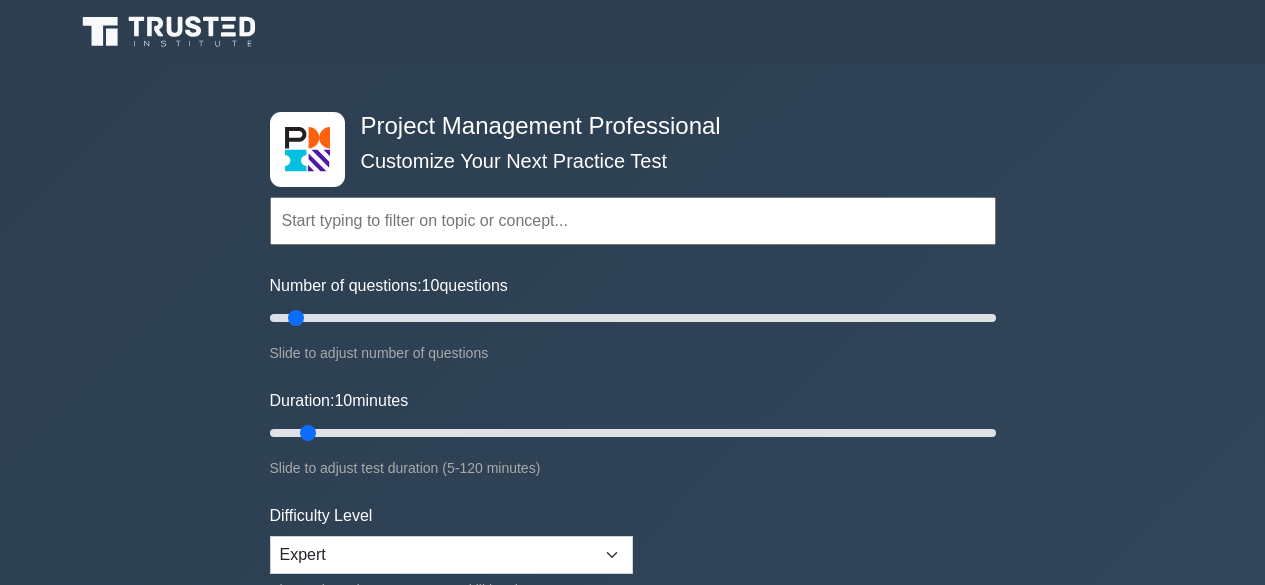 scroll, scrollTop: 0, scrollLeft: 0, axis: both 